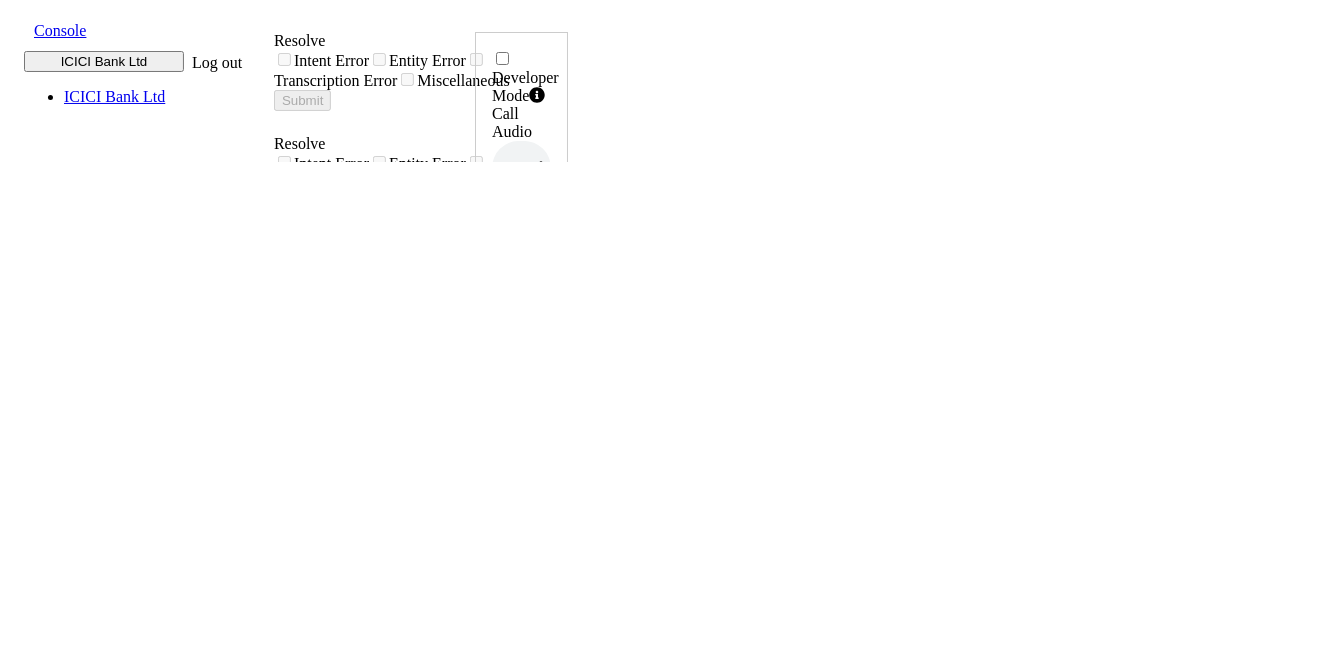 scroll, scrollTop: 0, scrollLeft: 0, axis: both 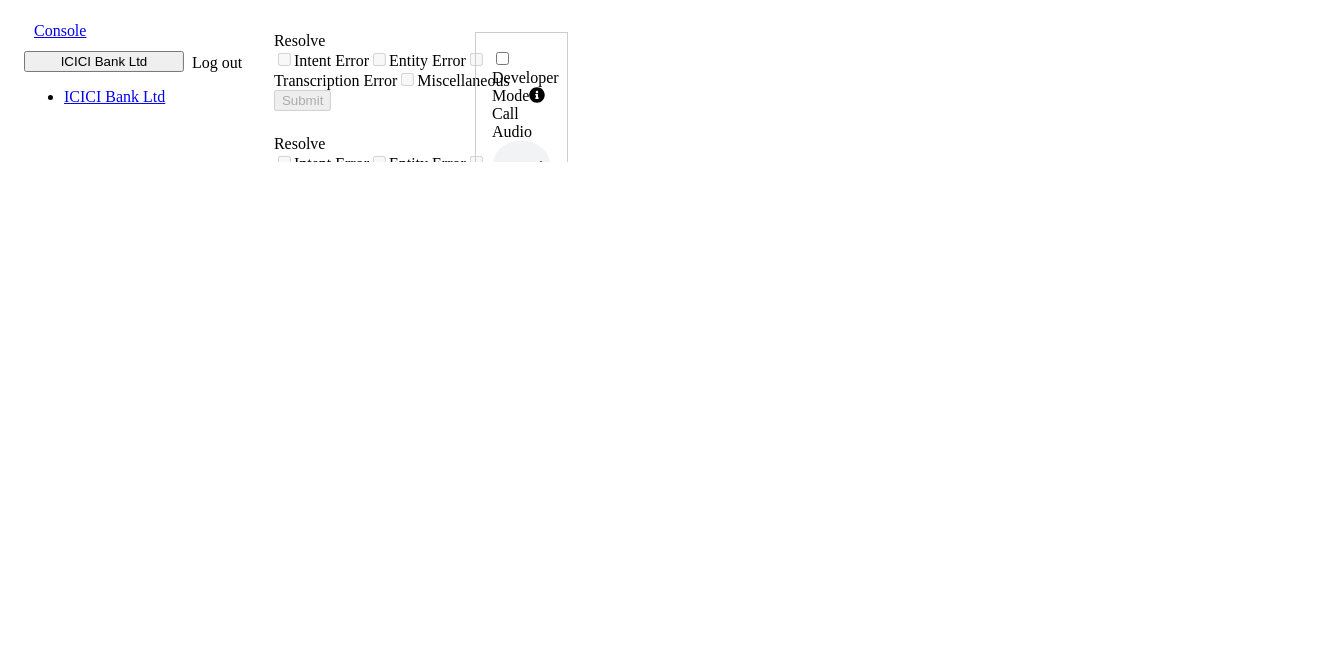 drag, startPoint x: 1202, startPoint y: 431, endPoint x: 1270, endPoint y: 430, distance: 68.007355 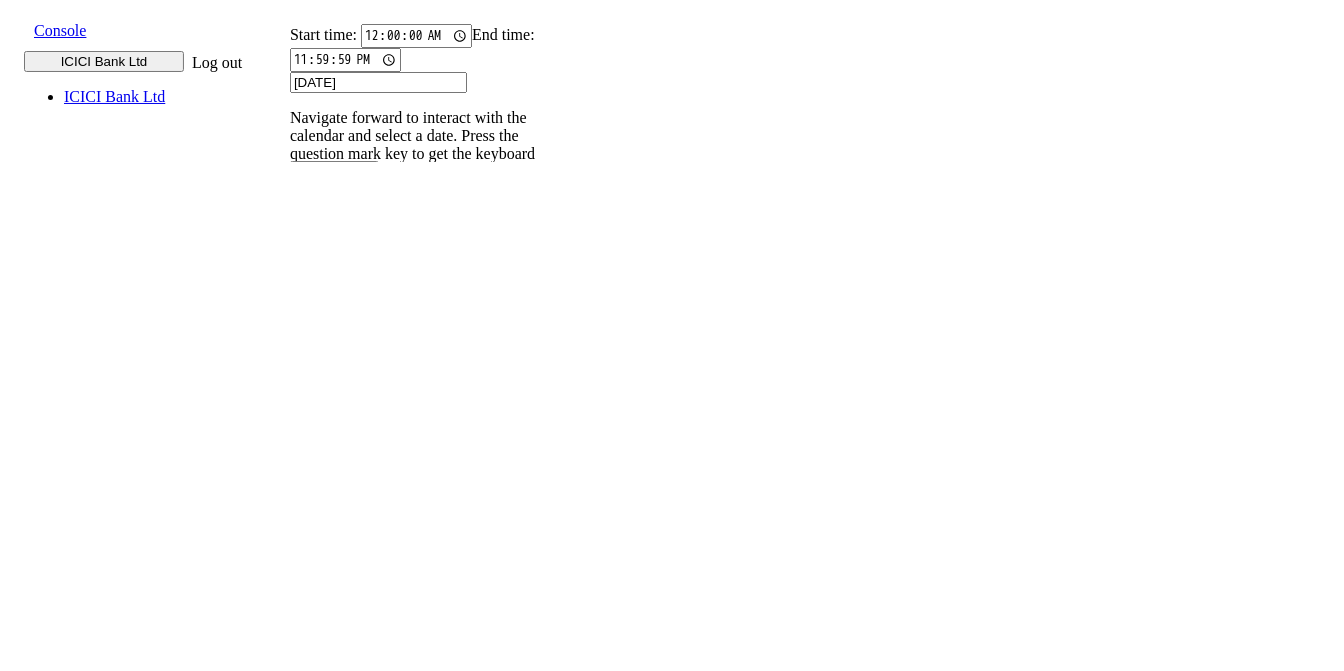 scroll, scrollTop: 0, scrollLeft: 0, axis: both 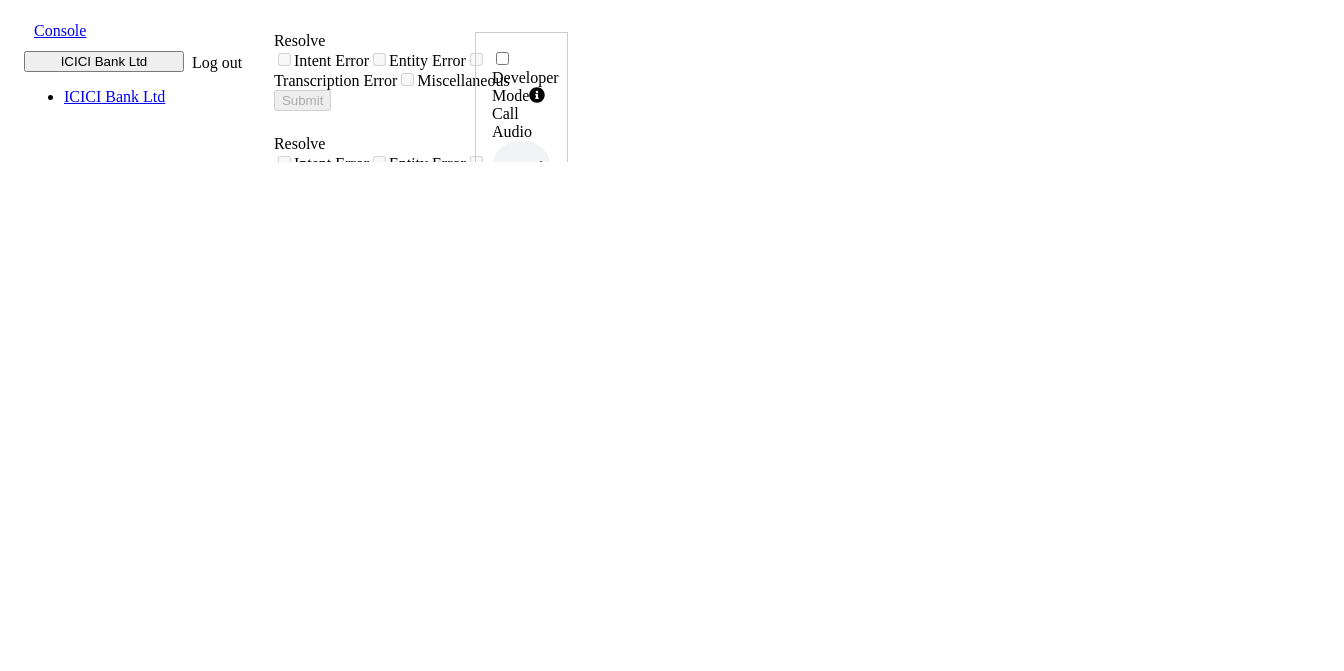 click 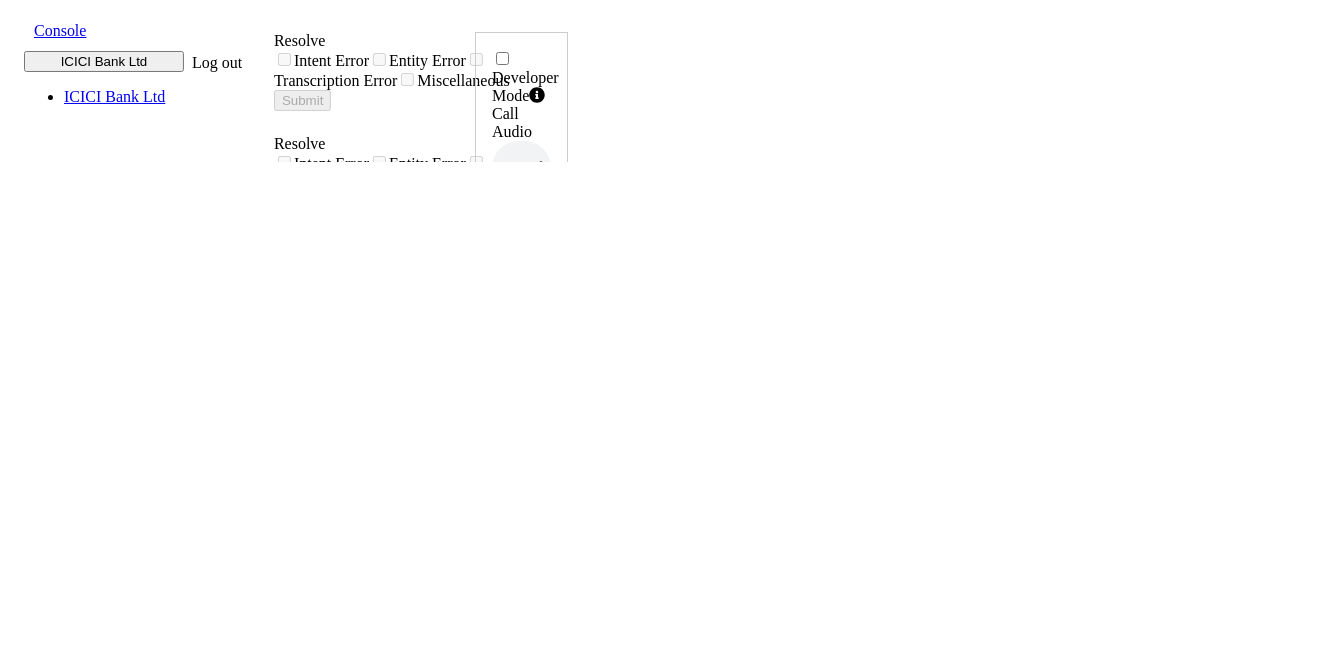 drag, startPoint x: 1202, startPoint y: 422, endPoint x: 1269, endPoint y: 425, distance: 67.06713 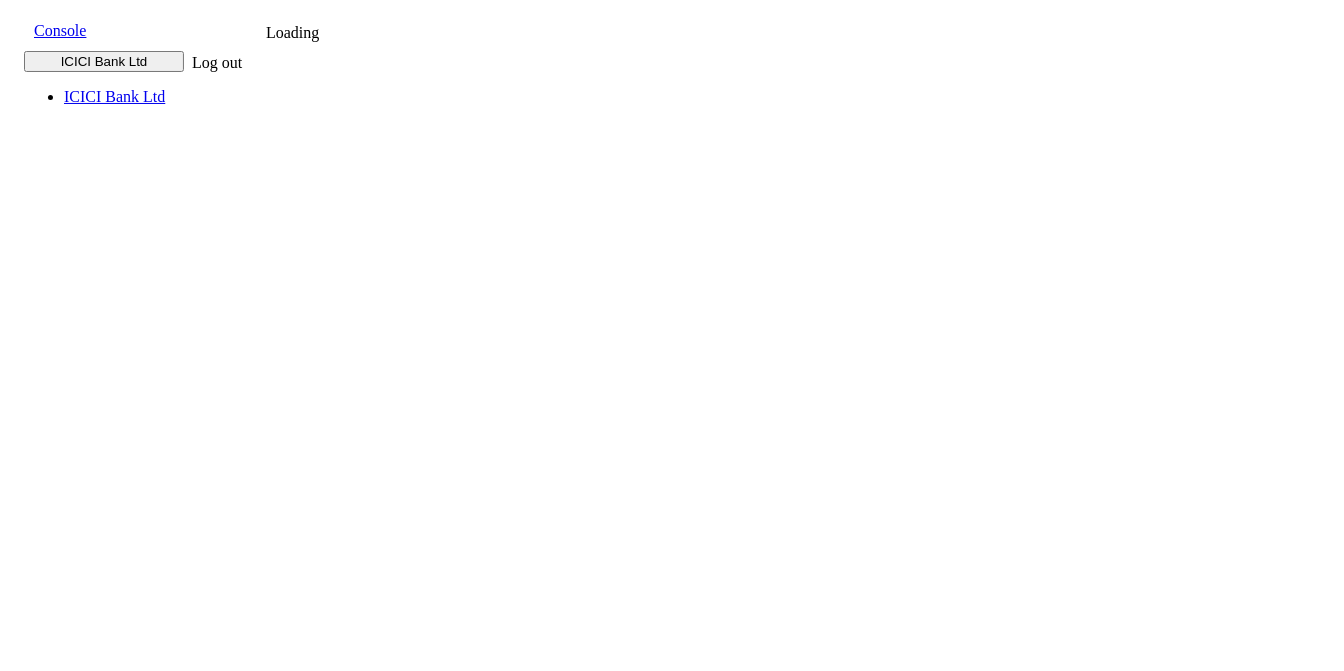 scroll, scrollTop: 0, scrollLeft: 0, axis: both 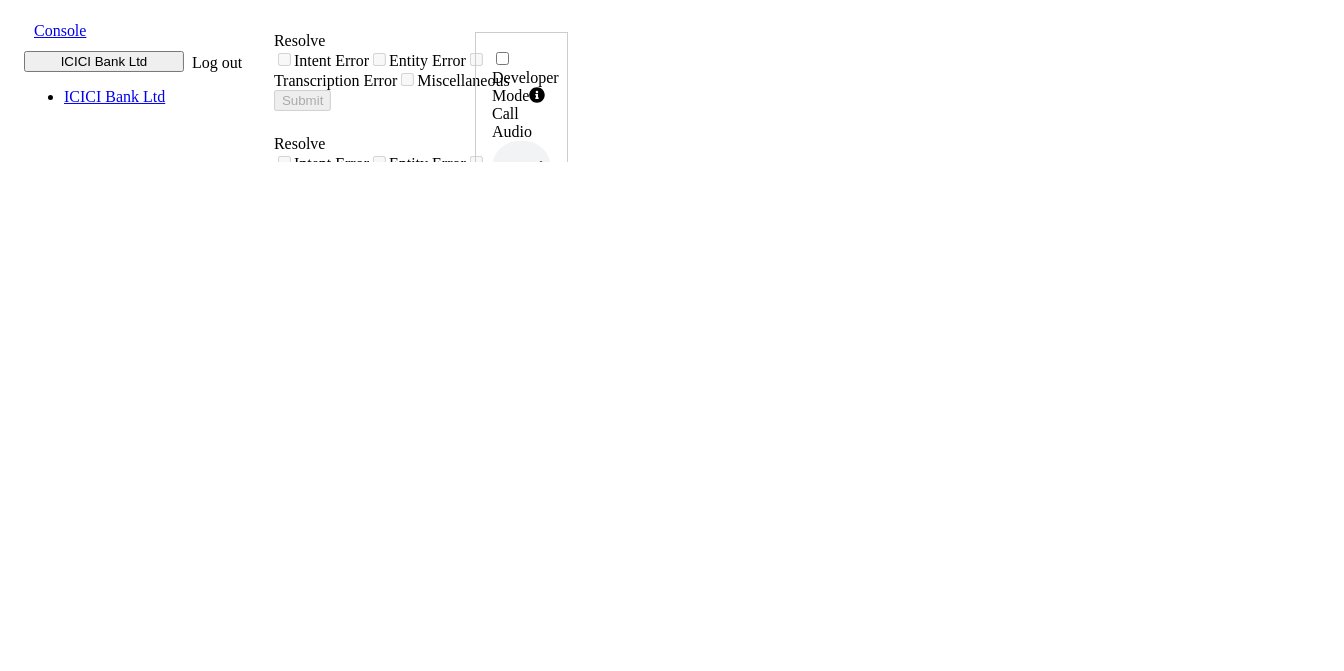 click 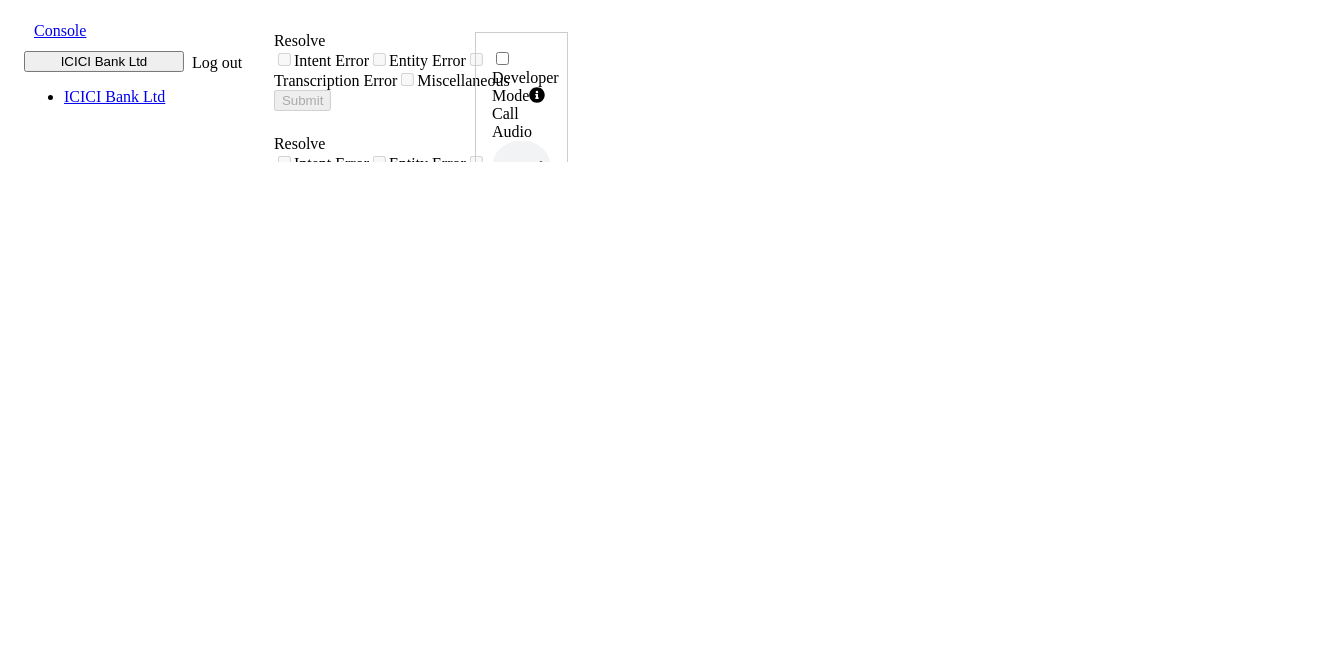 drag, startPoint x: 1210, startPoint y: 444, endPoint x: 1273, endPoint y: 450, distance: 63.28507 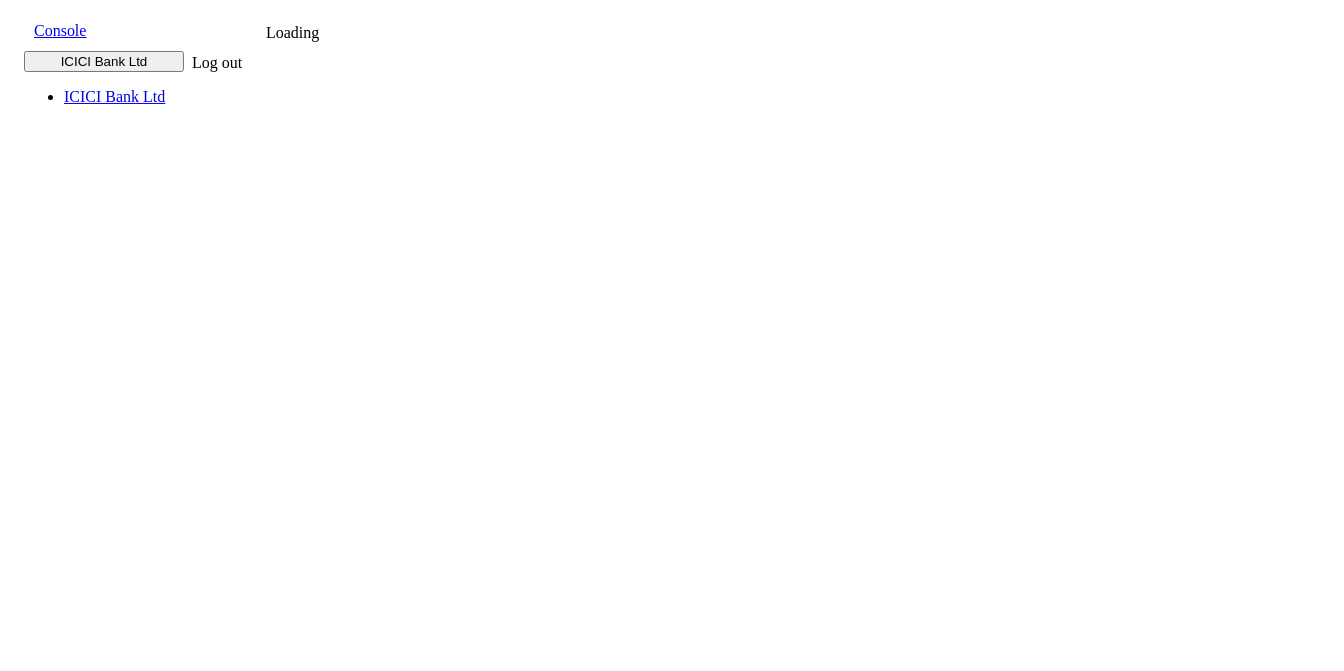 scroll, scrollTop: 0, scrollLeft: 0, axis: both 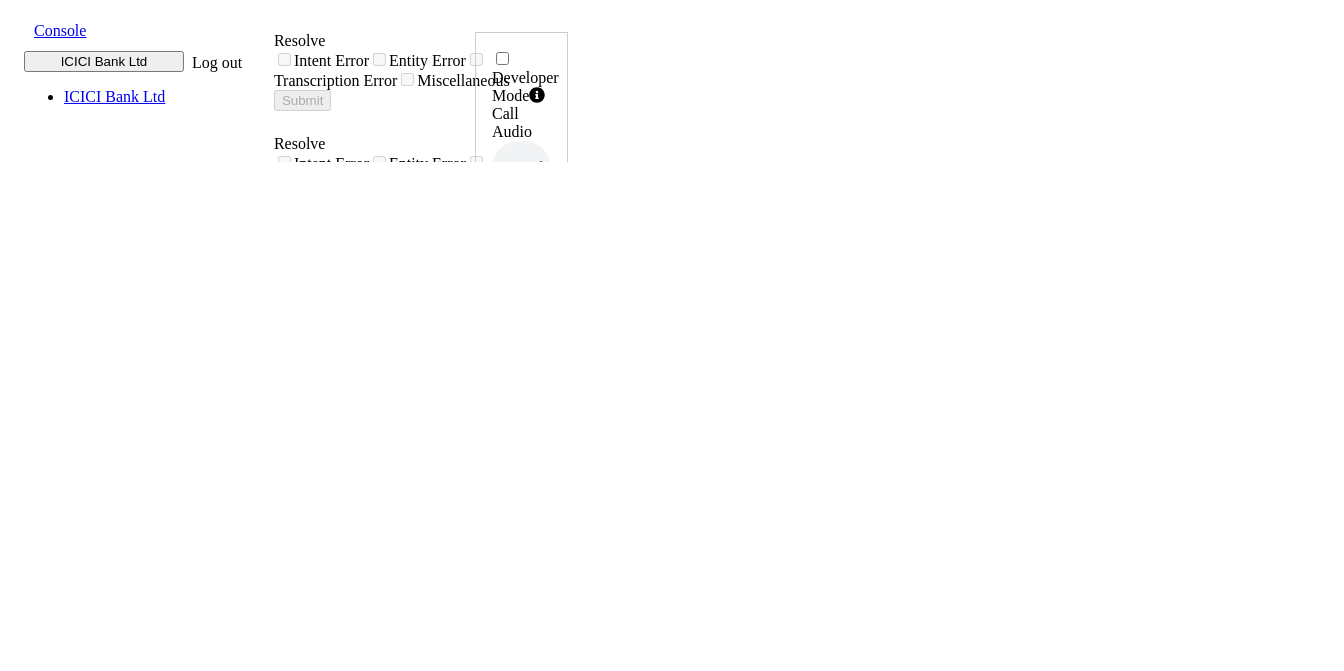 click 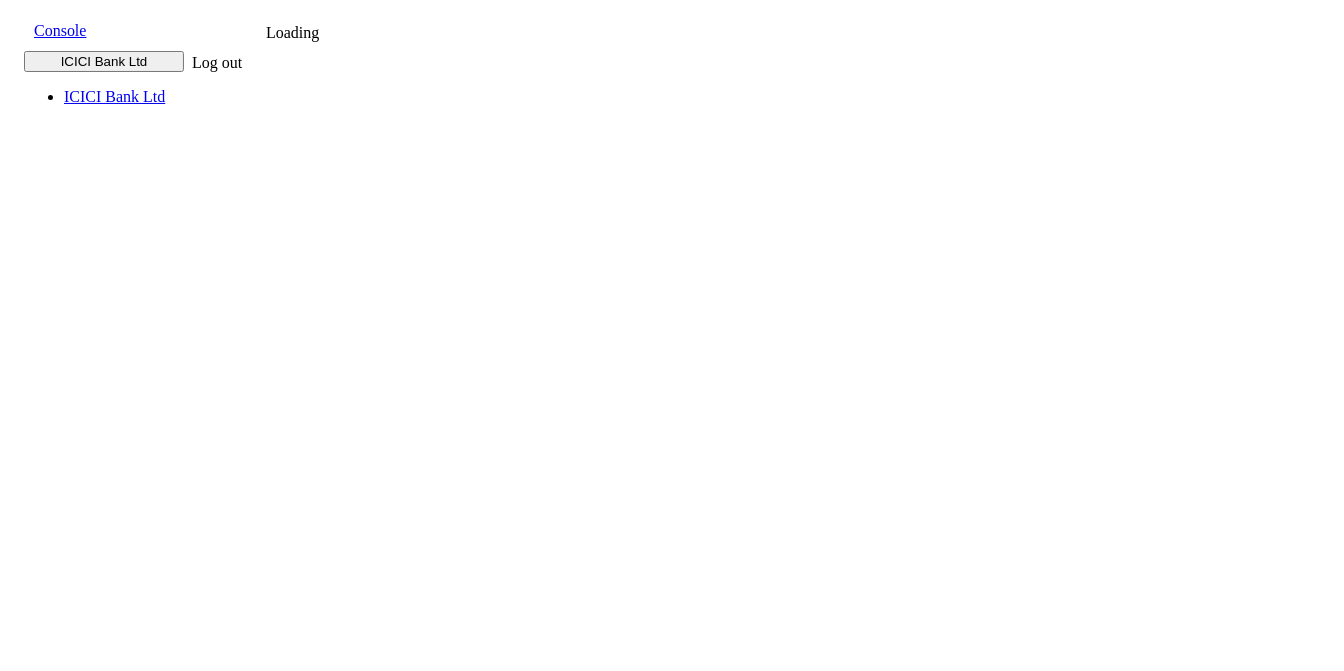 scroll, scrollTop: 0, scrollLeft: 0, axis: both 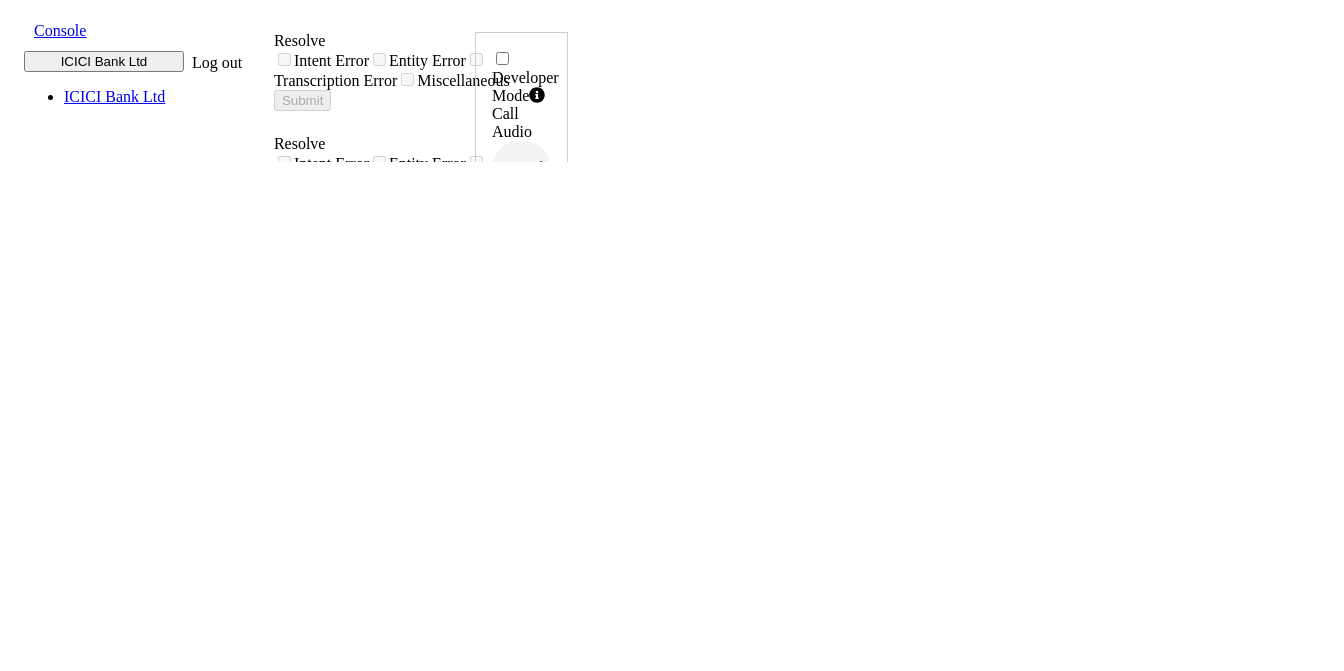 click 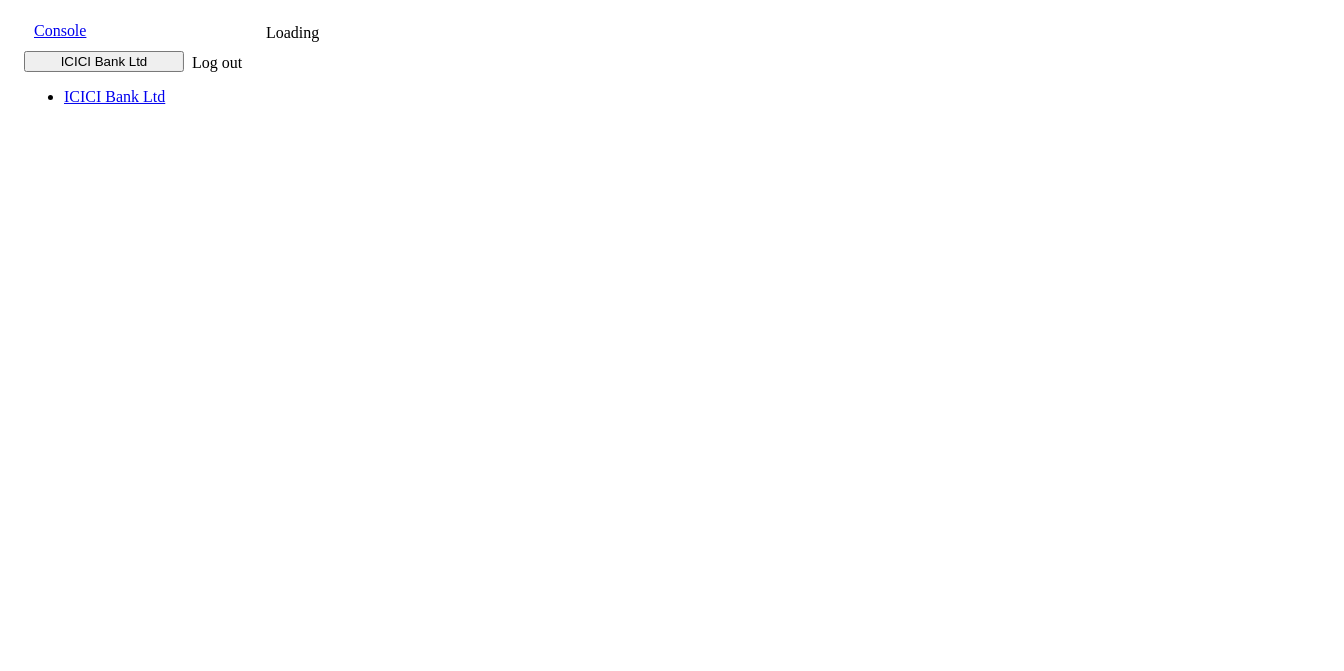 scroll, scrollTop: 0, scrollLeft: 0, axis: both 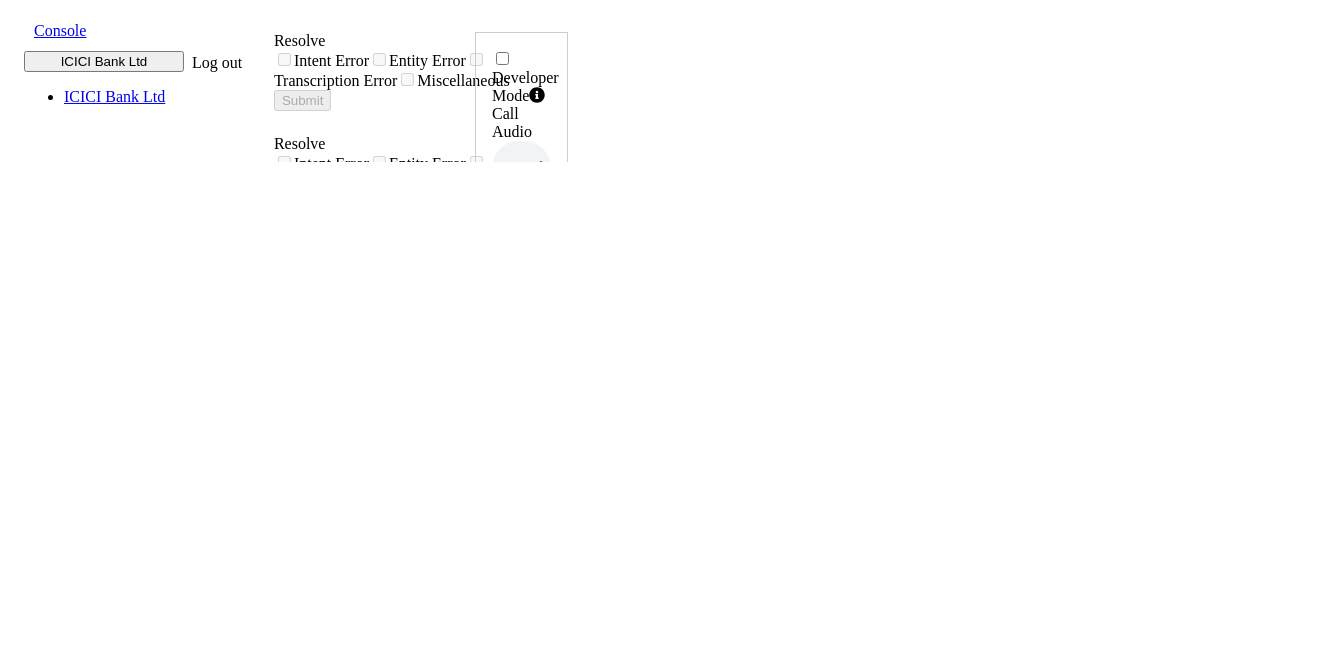 click 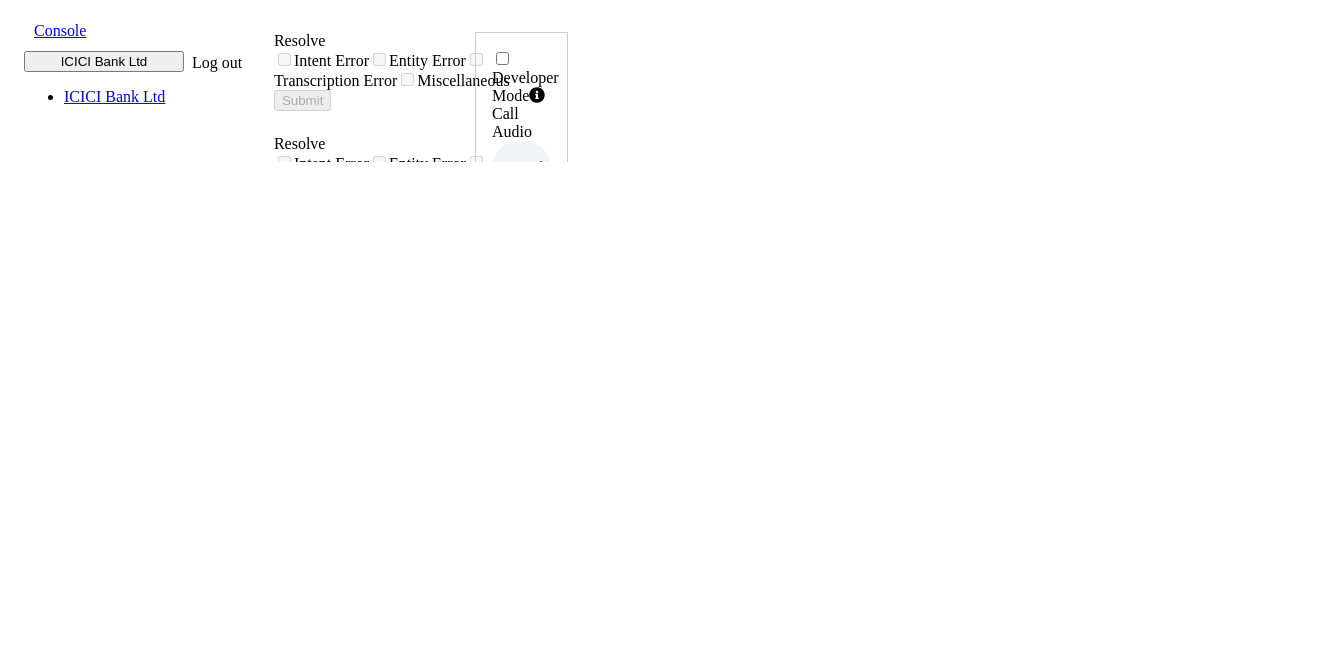 drag, startPoint x: 1196, startPoint y: 419, endPoint x: 1272, endPoint y: 428, distance: 76.53104 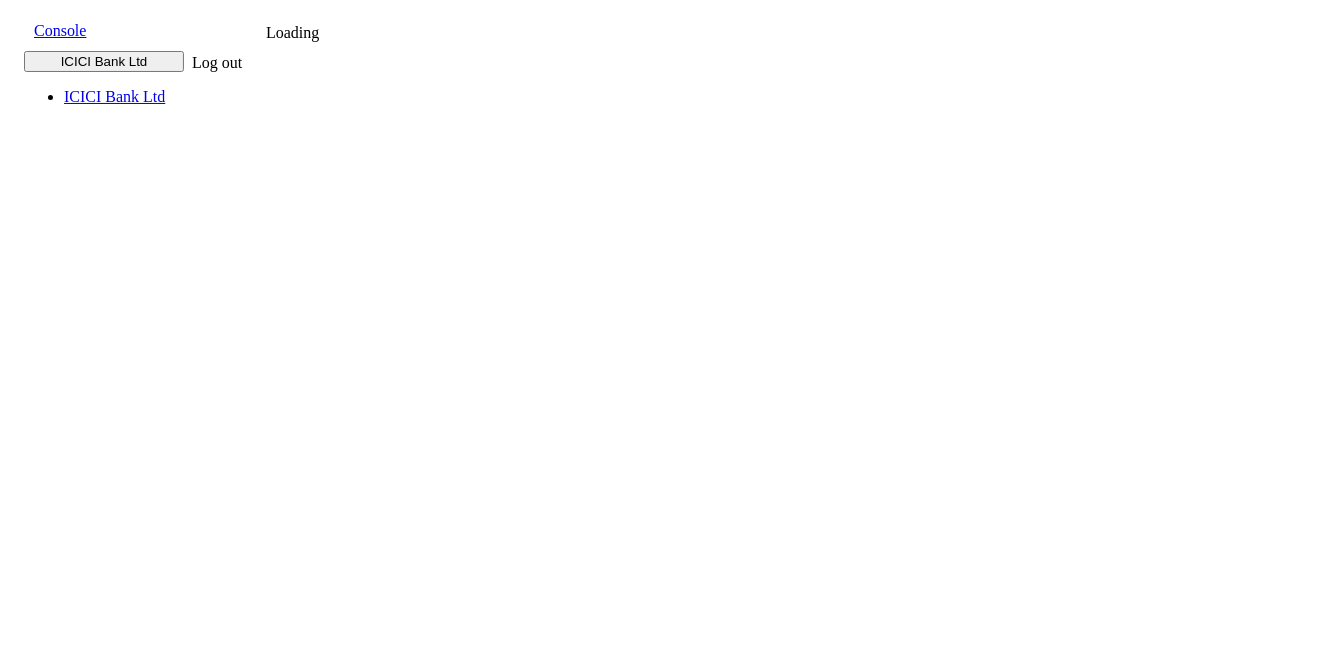 scroll, scrollTop: 0, scrollLeft: 0, axis: both 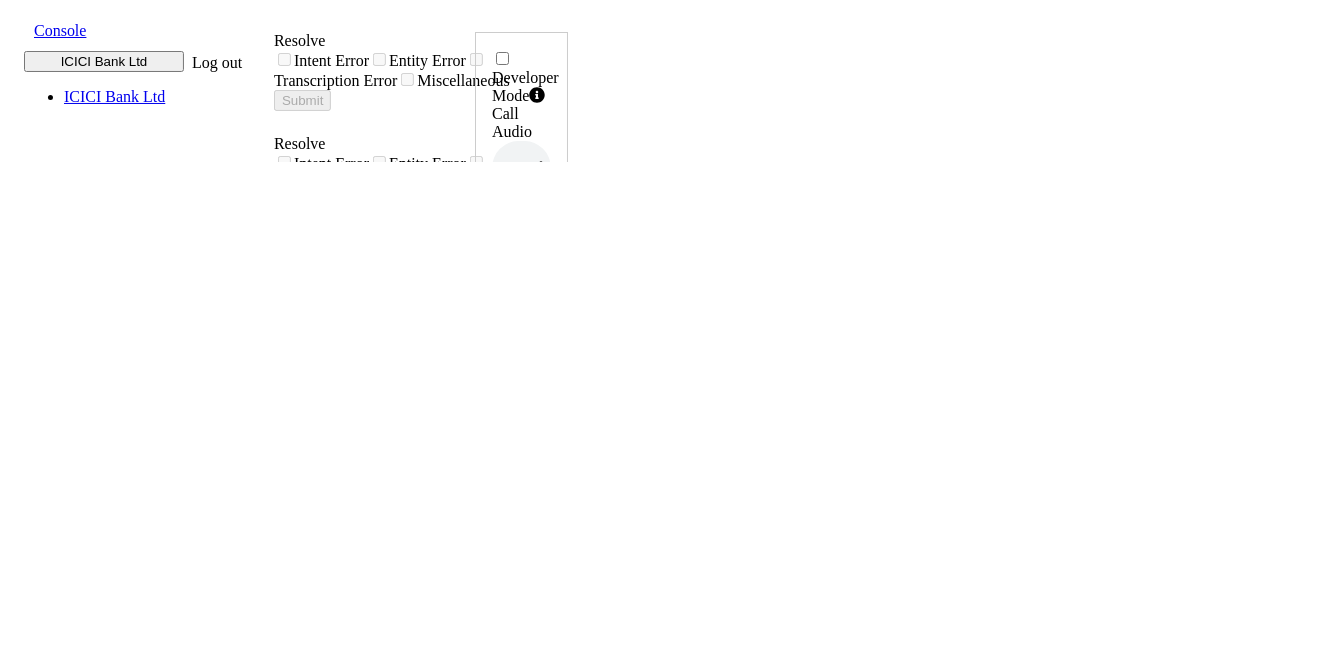 click 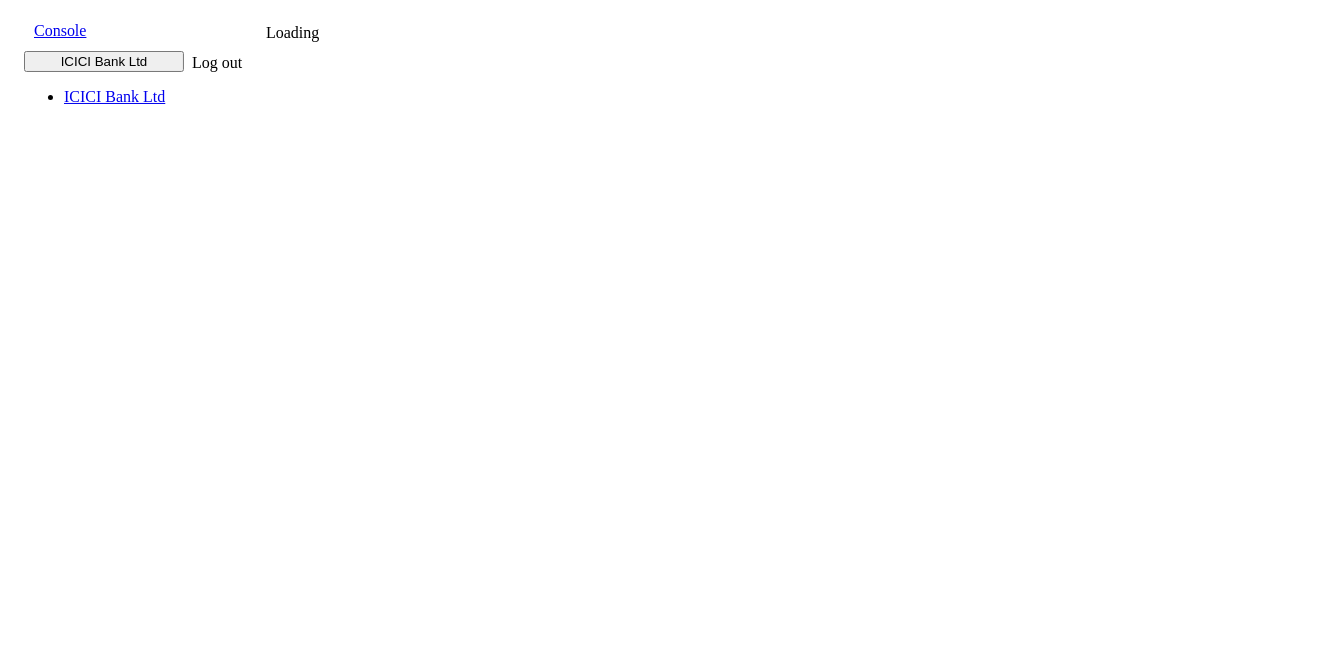 scroll, scrollTop: 0, scrollLeft: 0, axis: both 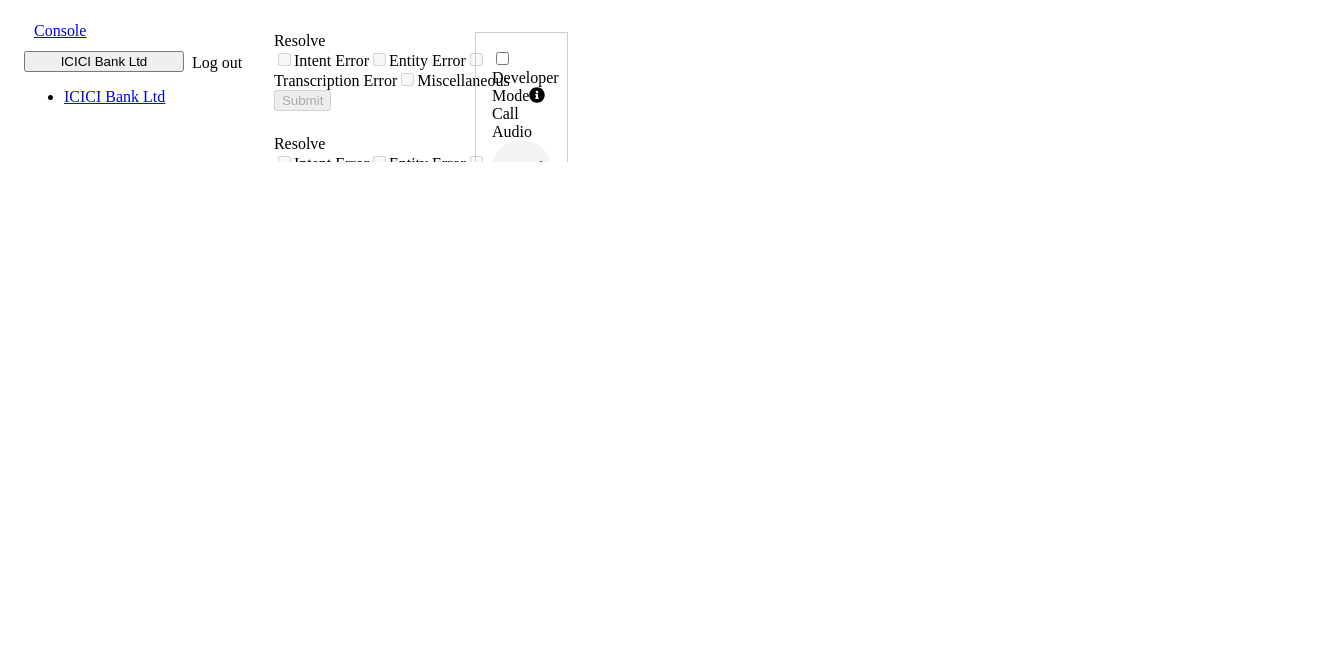 click 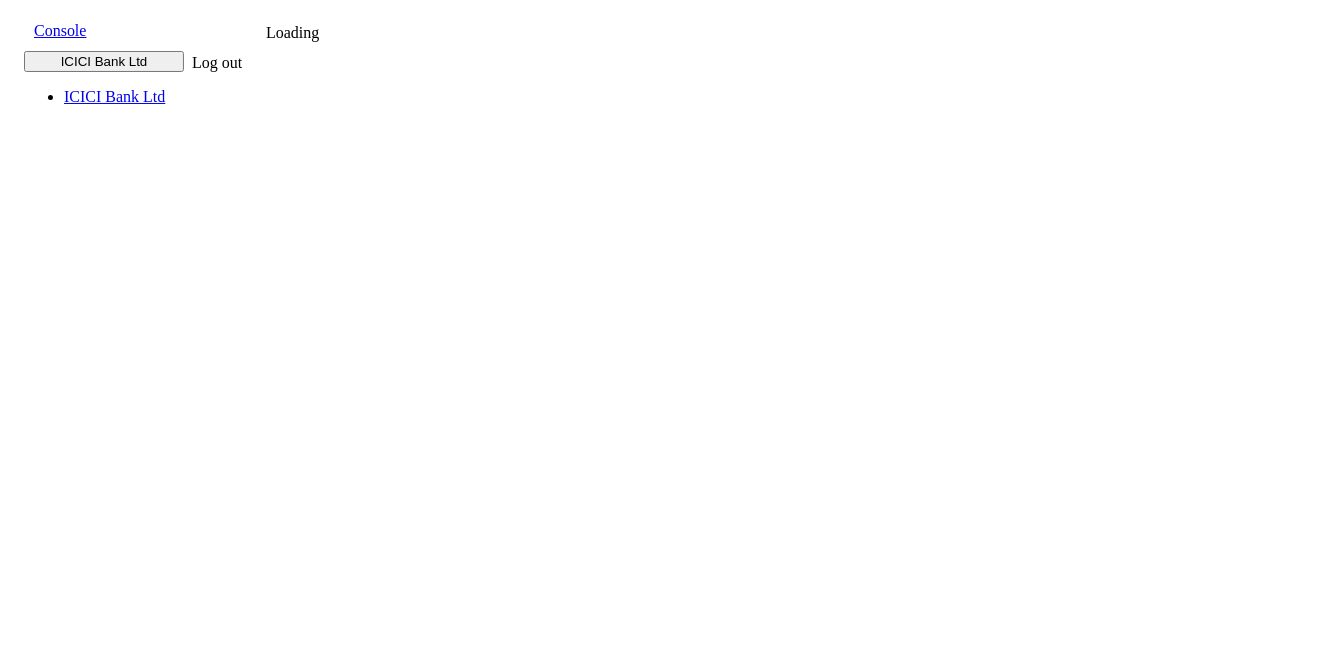 scroll, scrollTop: 0, scrollLeft: 0, axis: both 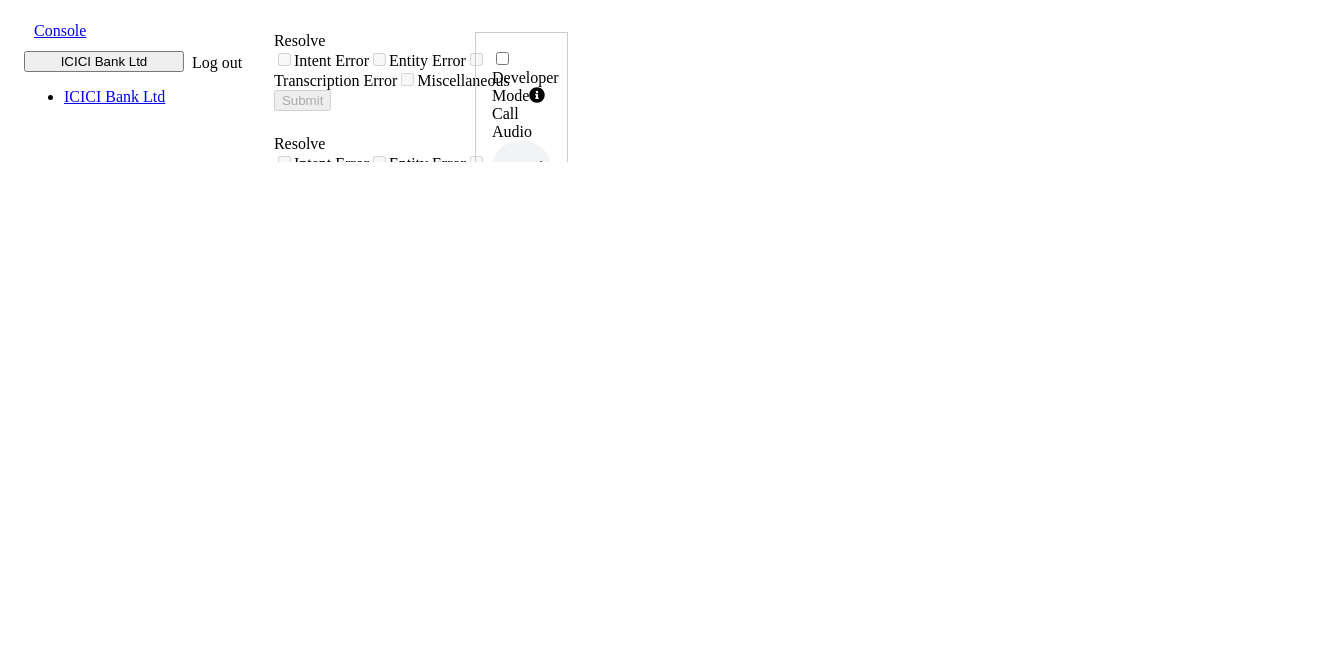 click 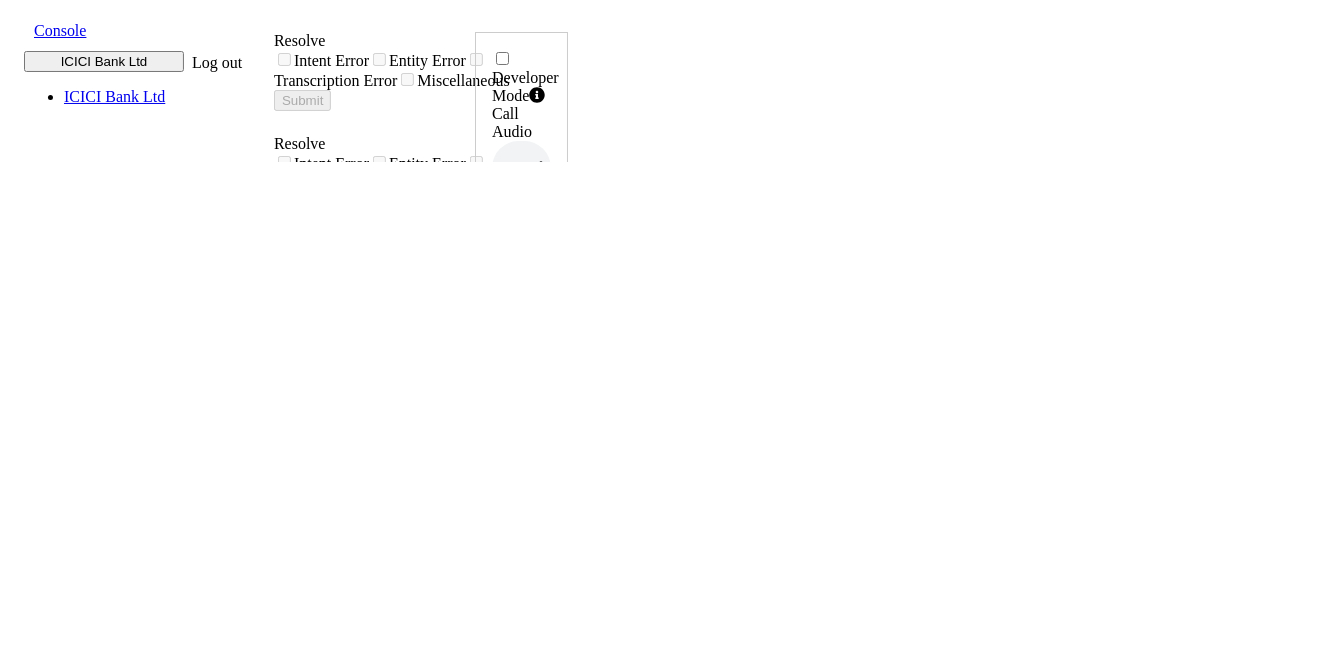 drag, startPoint x: 1208, startPoint y: 418, endPoint x: 1273, endPoint y: 424, distance: 65.27634 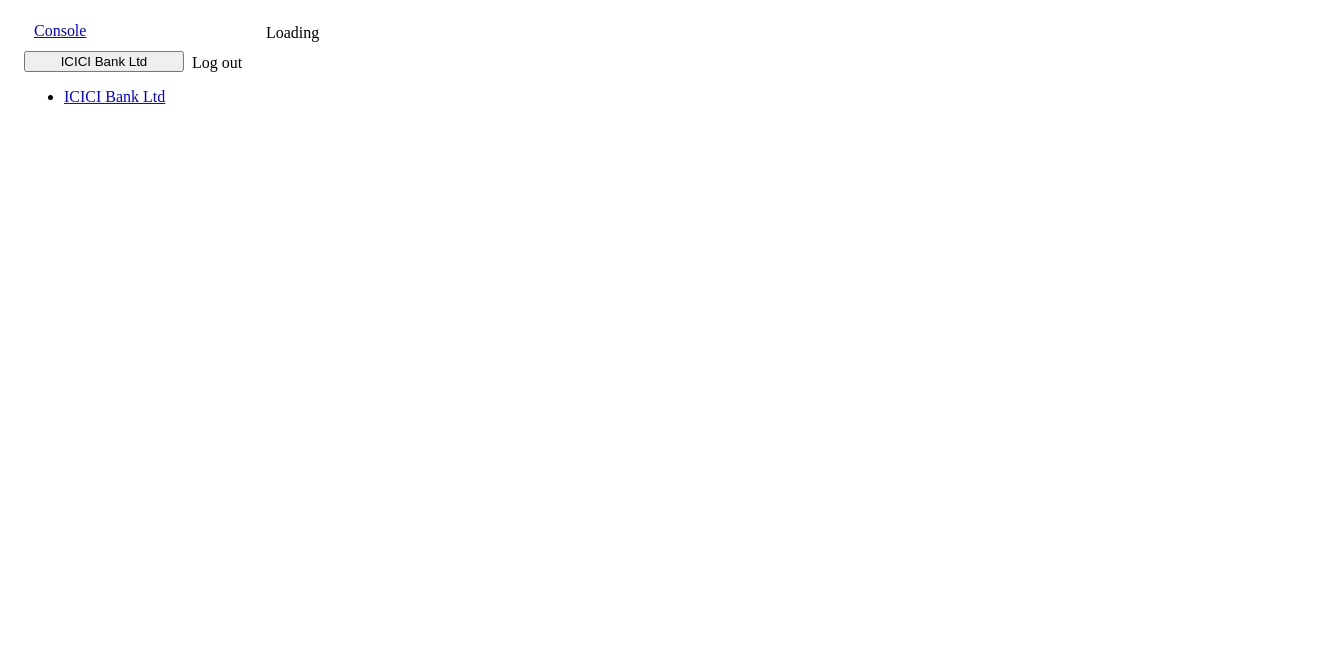 scroll, scrollTop: 0, scrollLeft: 0, axis: both 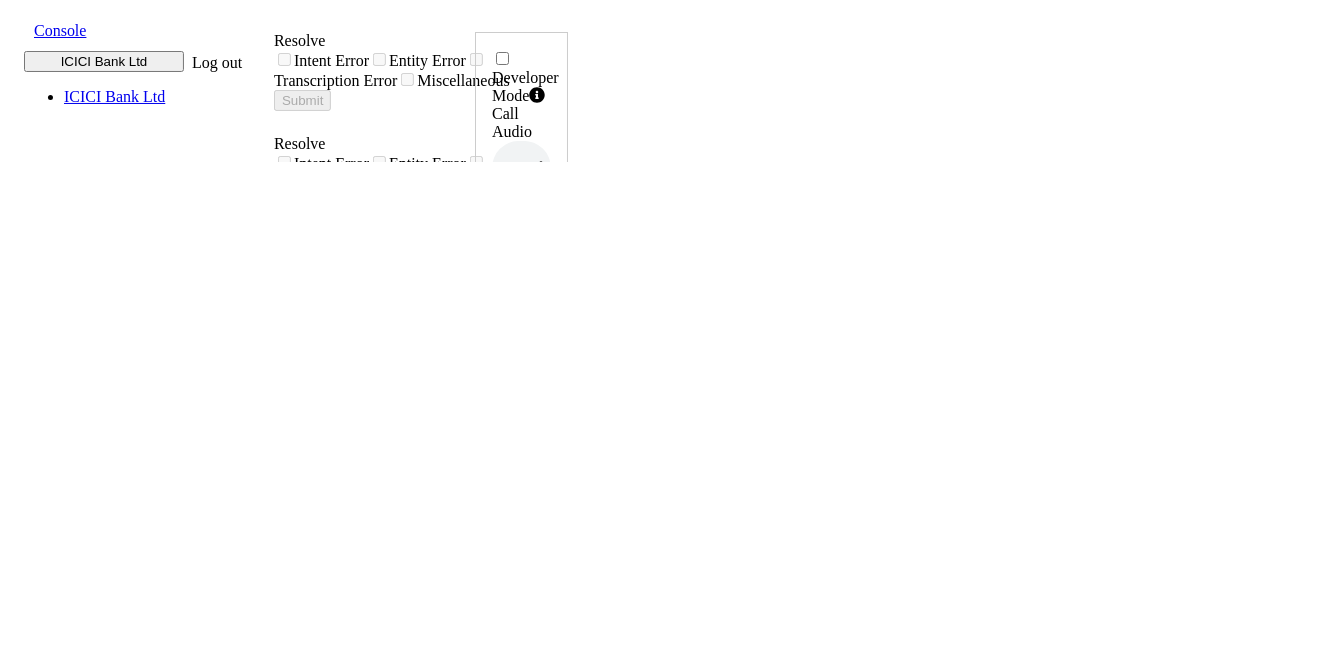 click 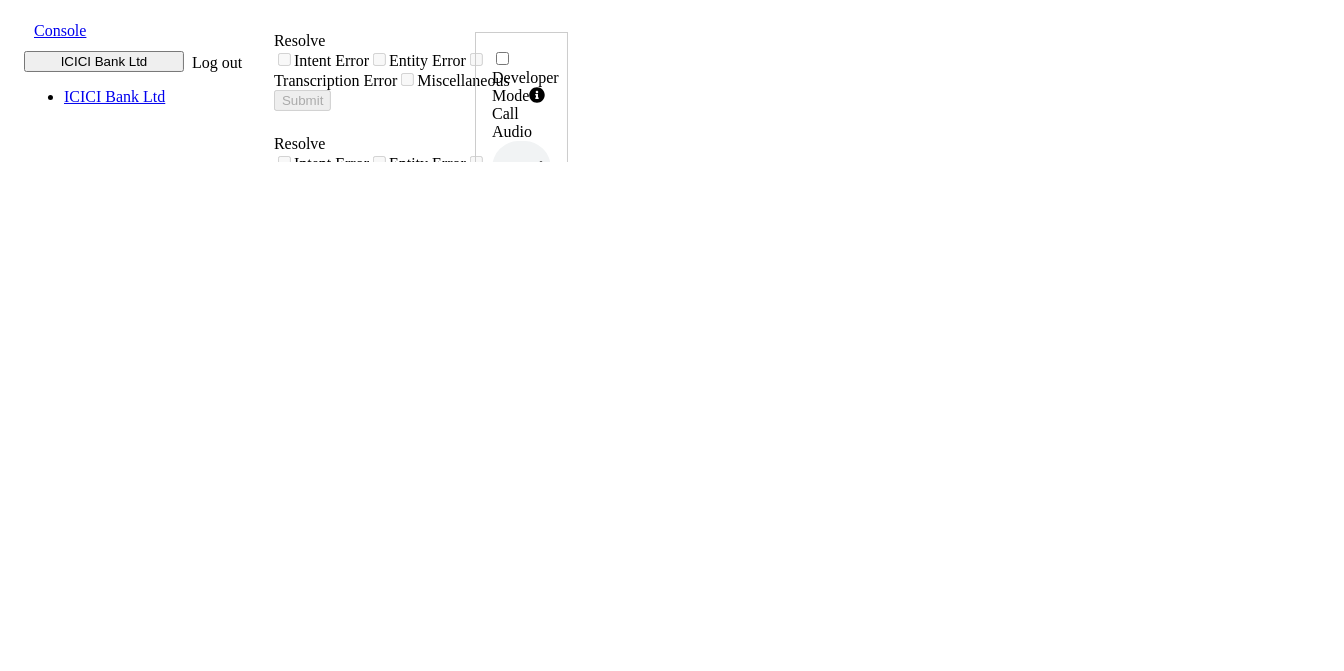 drag, startPoint x: 1202, startPoint y: 429, endPoint x: 1269, endPoint y: 429, distance: 67 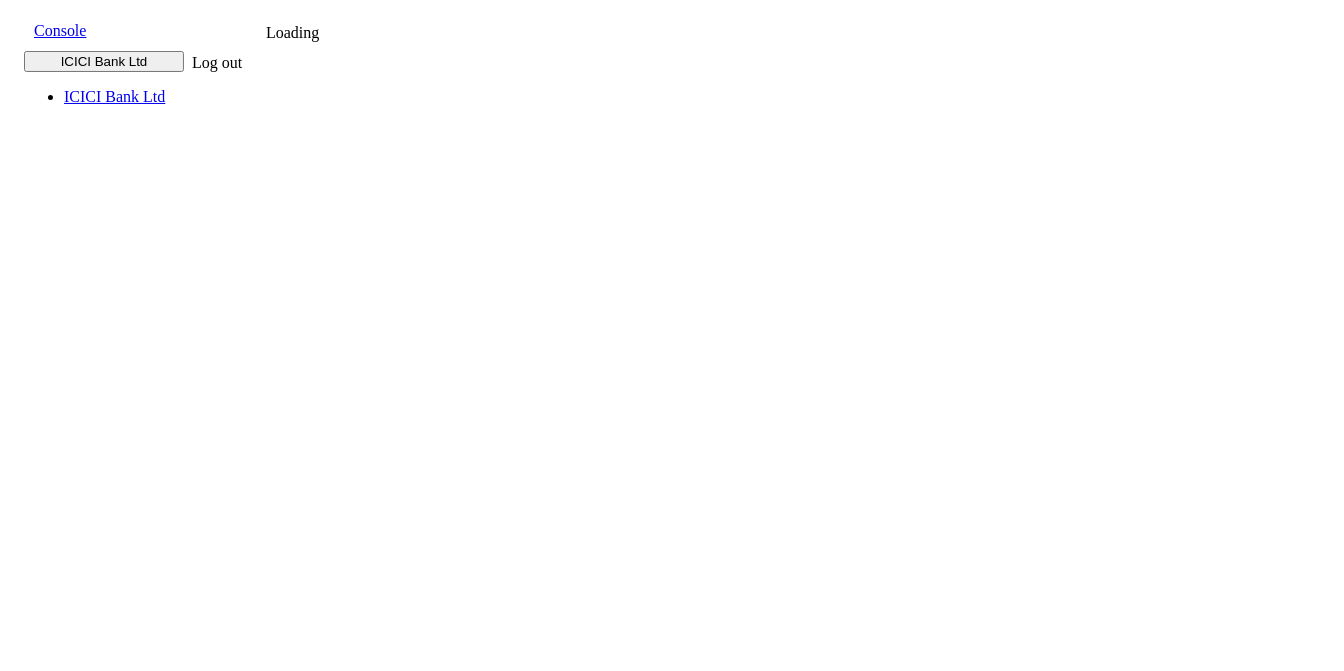 scroll, scrollTop: 0, scrollLeft: 0, axis: both 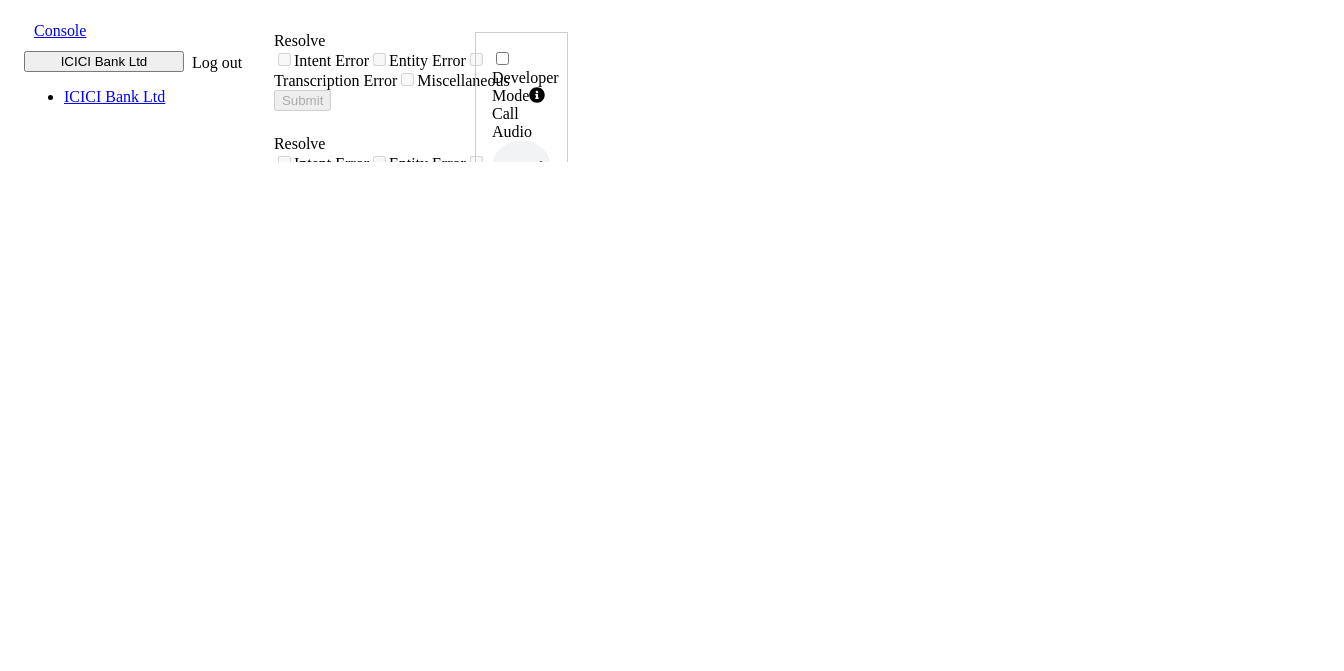 click 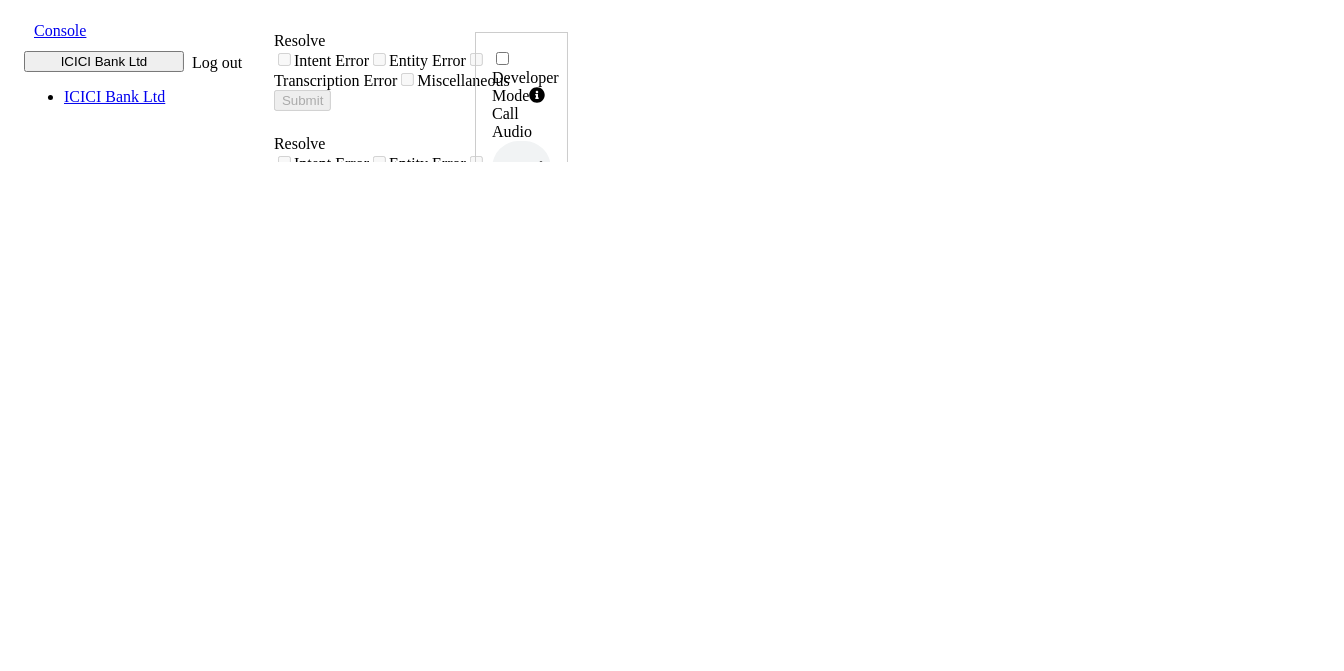 drag, startPoint x: 1197, startPoint y: 417, endPoint x: 1275, endPoint y: 426, distance: 78.51752 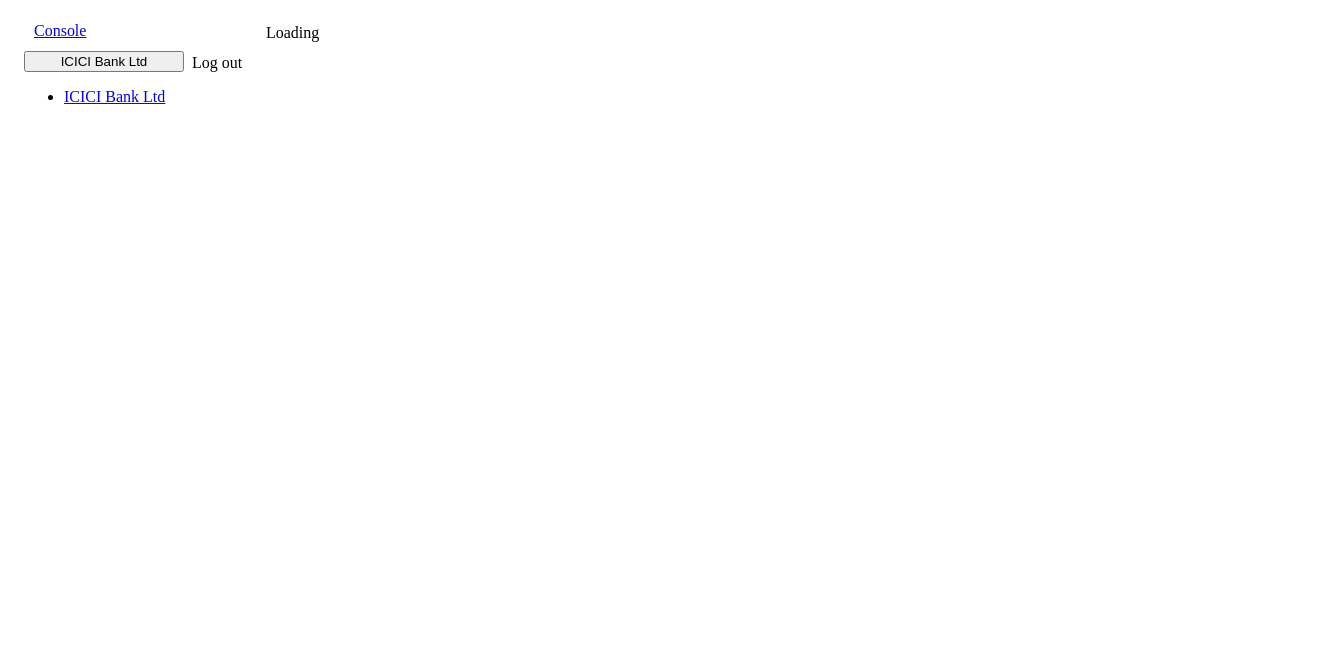 scroll, scrollTop: 0, scrollLeft: 0, axis: both 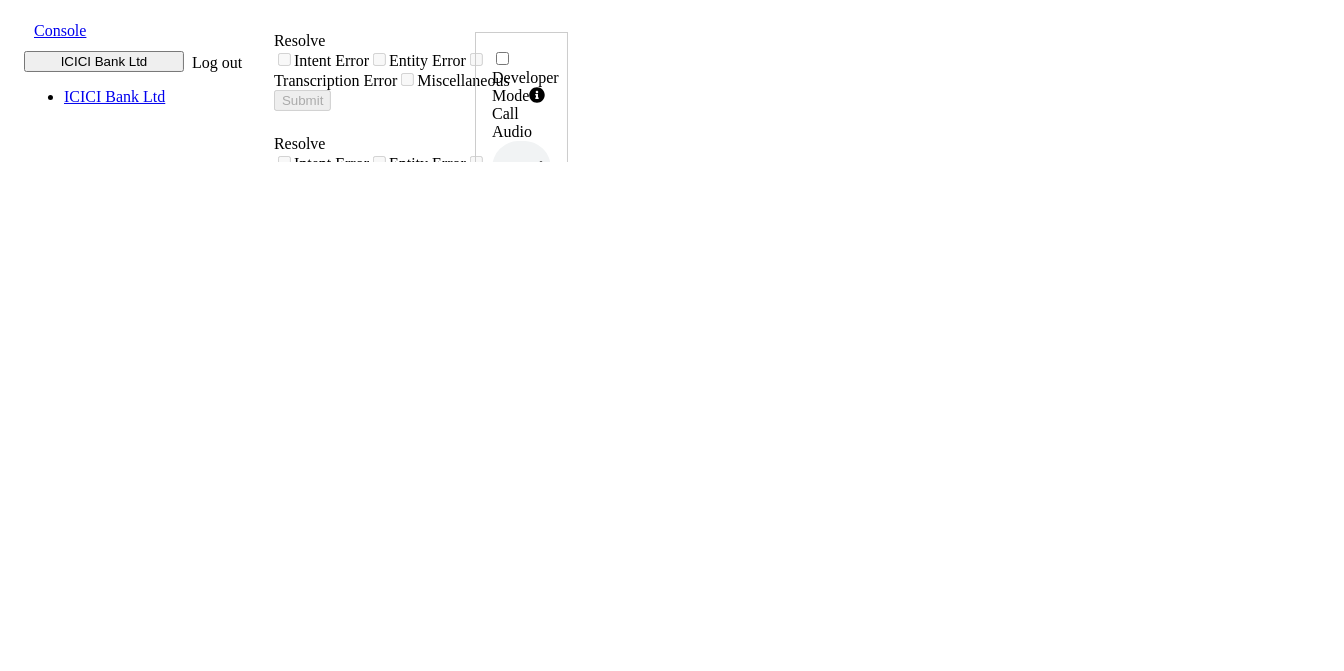 click 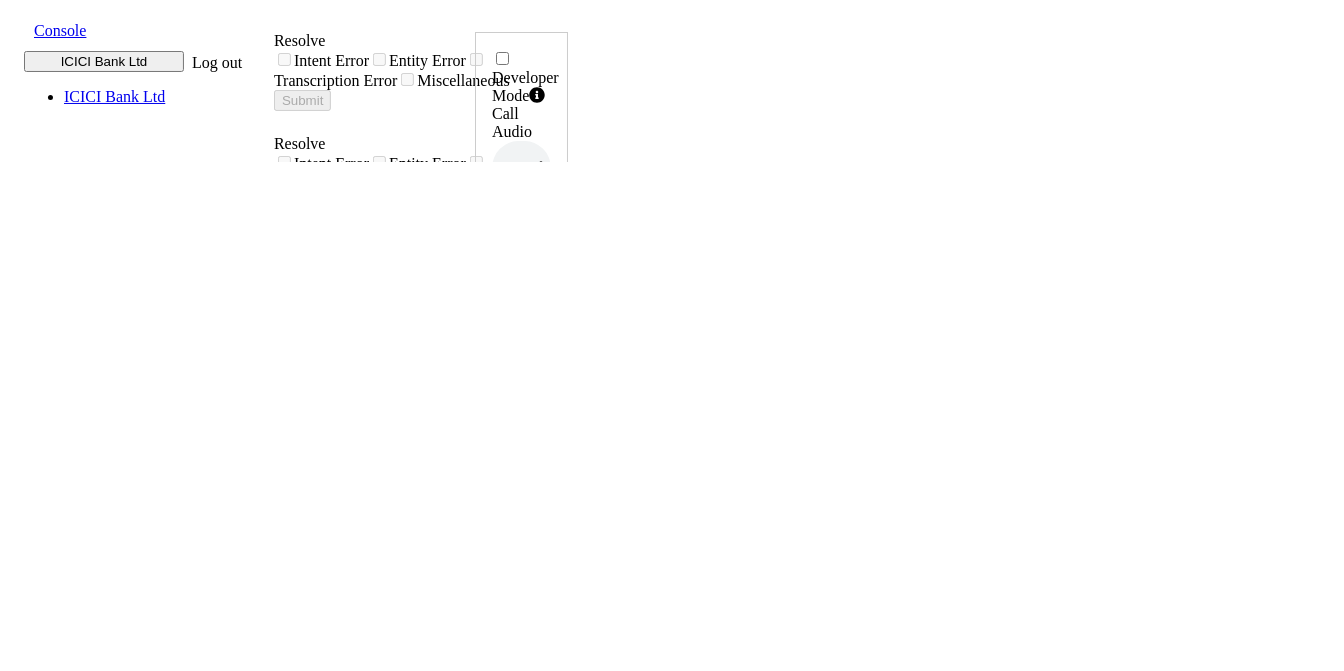 drag, startPoint x: 1201, startPoint y: 422, endPoint x: 1273, endPoint y: 422, distance: 72 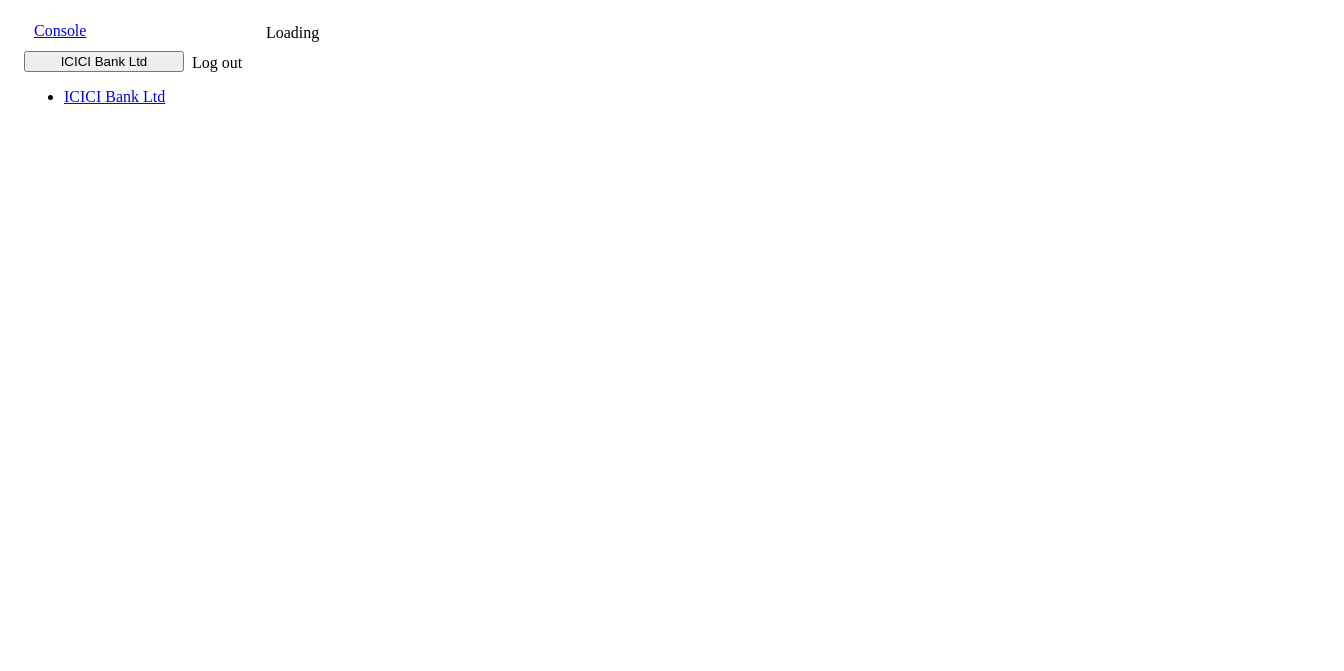 scroll, scrollTop: 0, scrollLeft: 0, axis: both 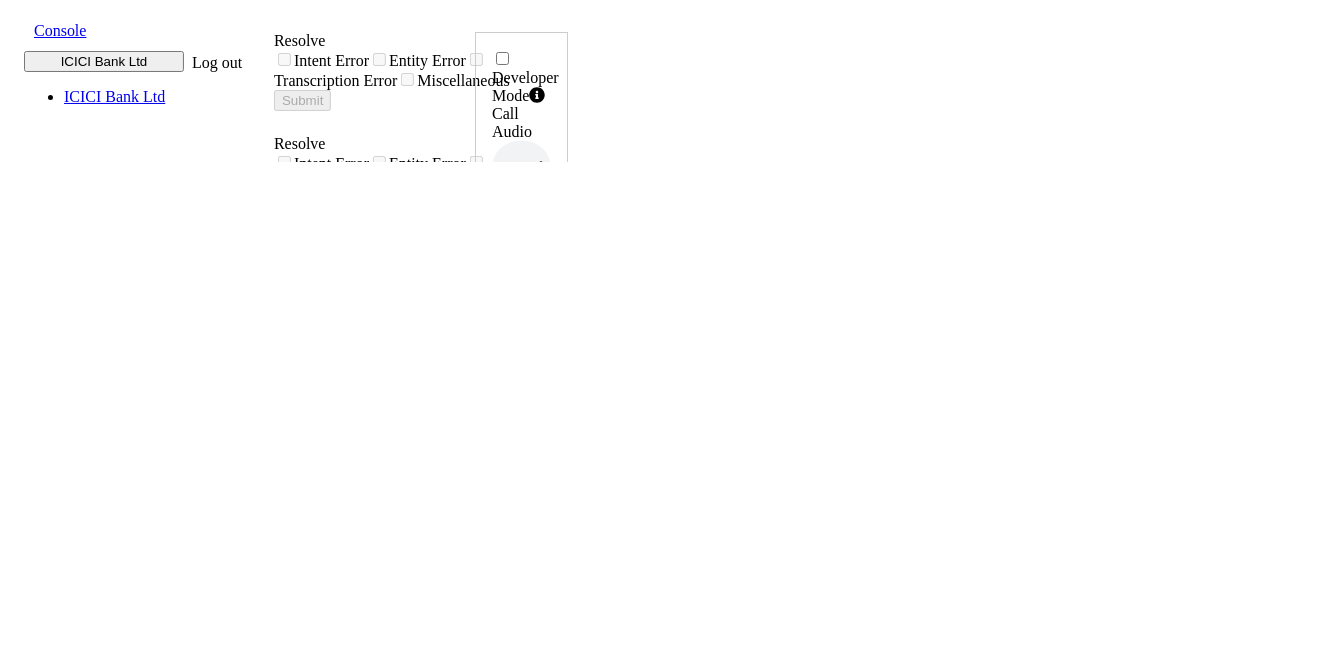 click 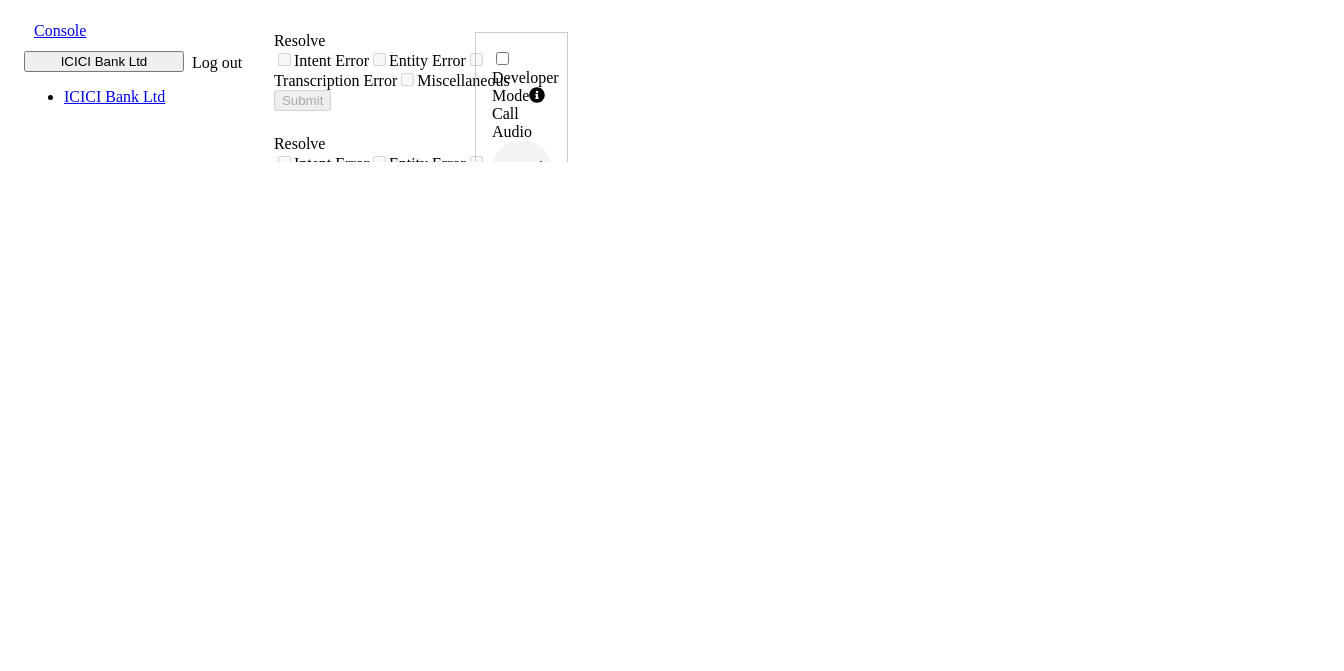 drag, startPoint x: 1197, startPoint y: 418, endPoint x: 1269, endPoint y: 416, distance: 72.02777 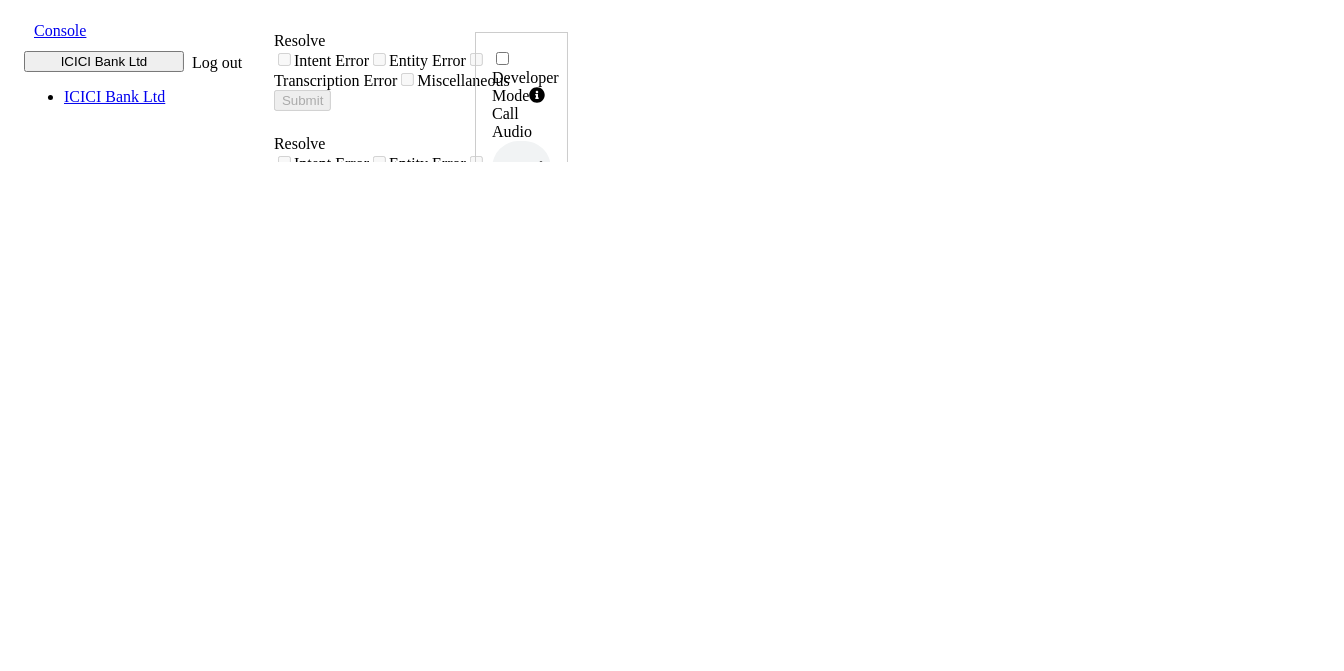 scroll, scrollTop: 0, scrollLeft: 0, axis: both 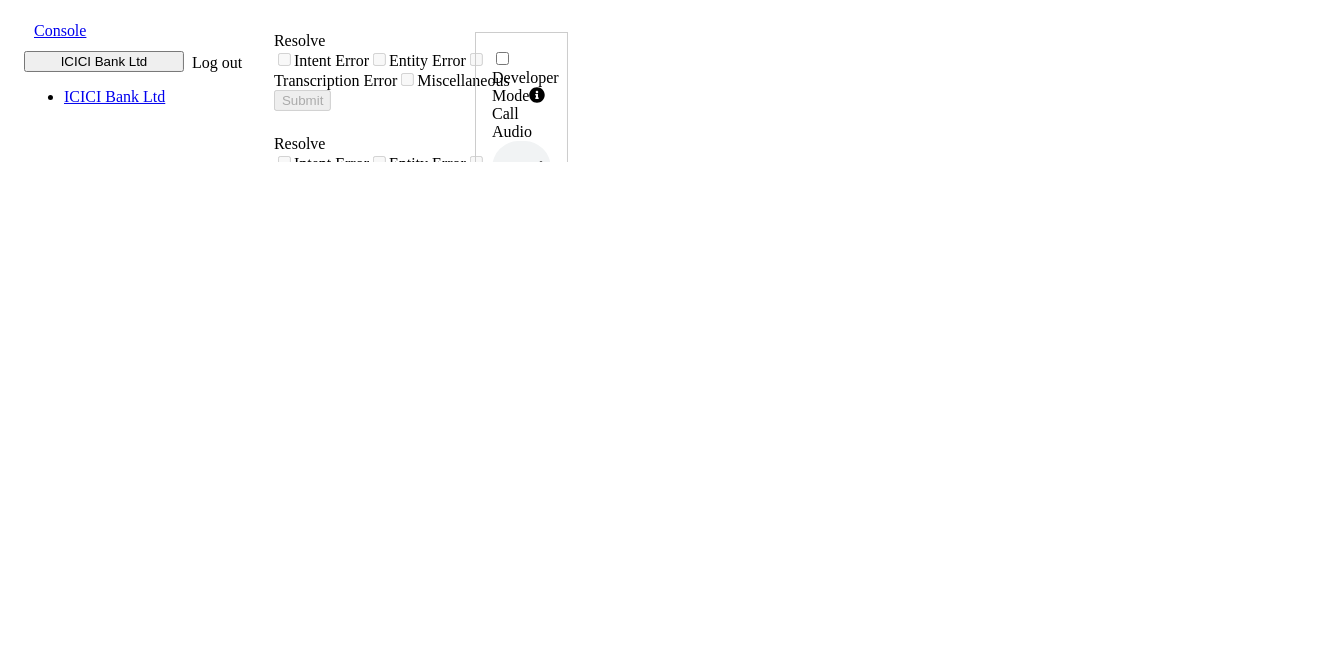 click 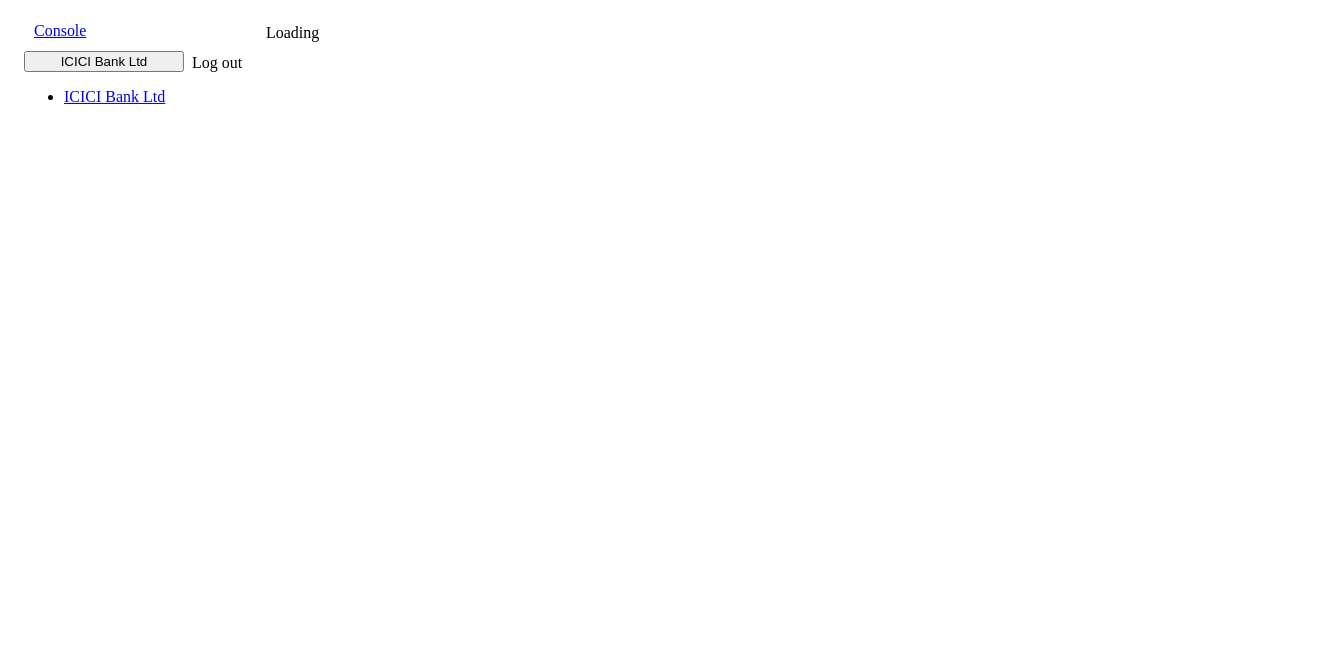 scroll, scrollTop: 0, scrollLeft: 0, axis: both 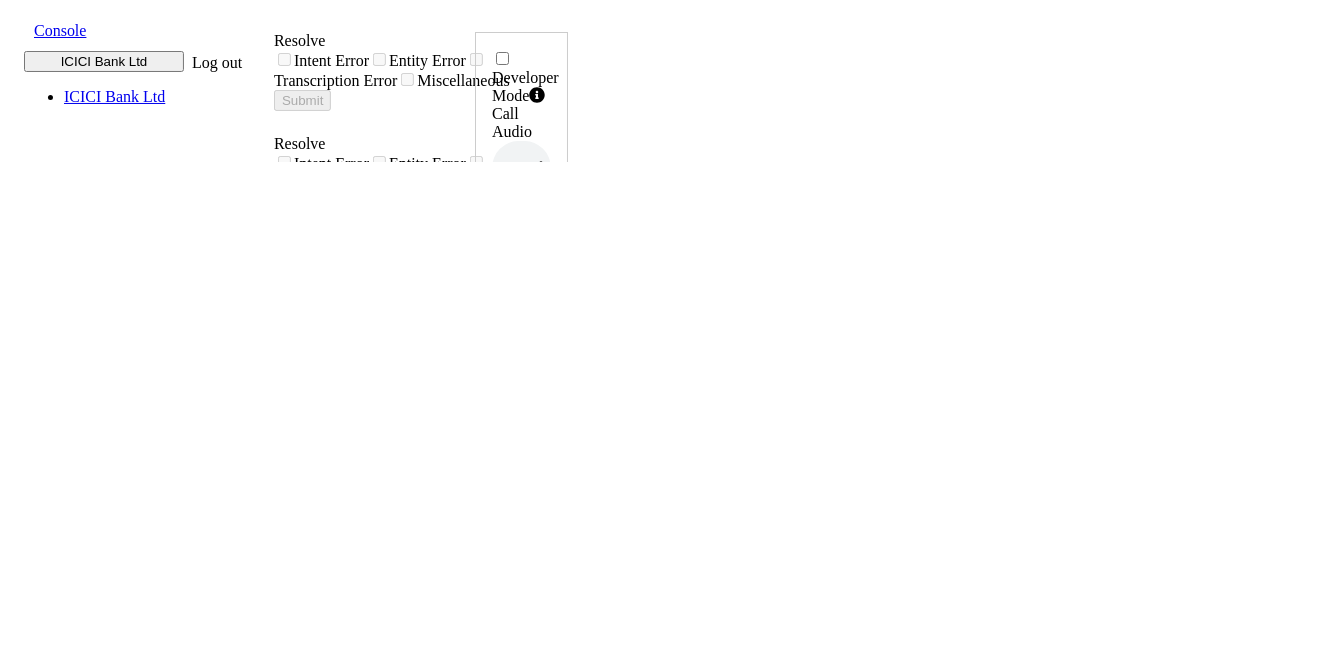 click 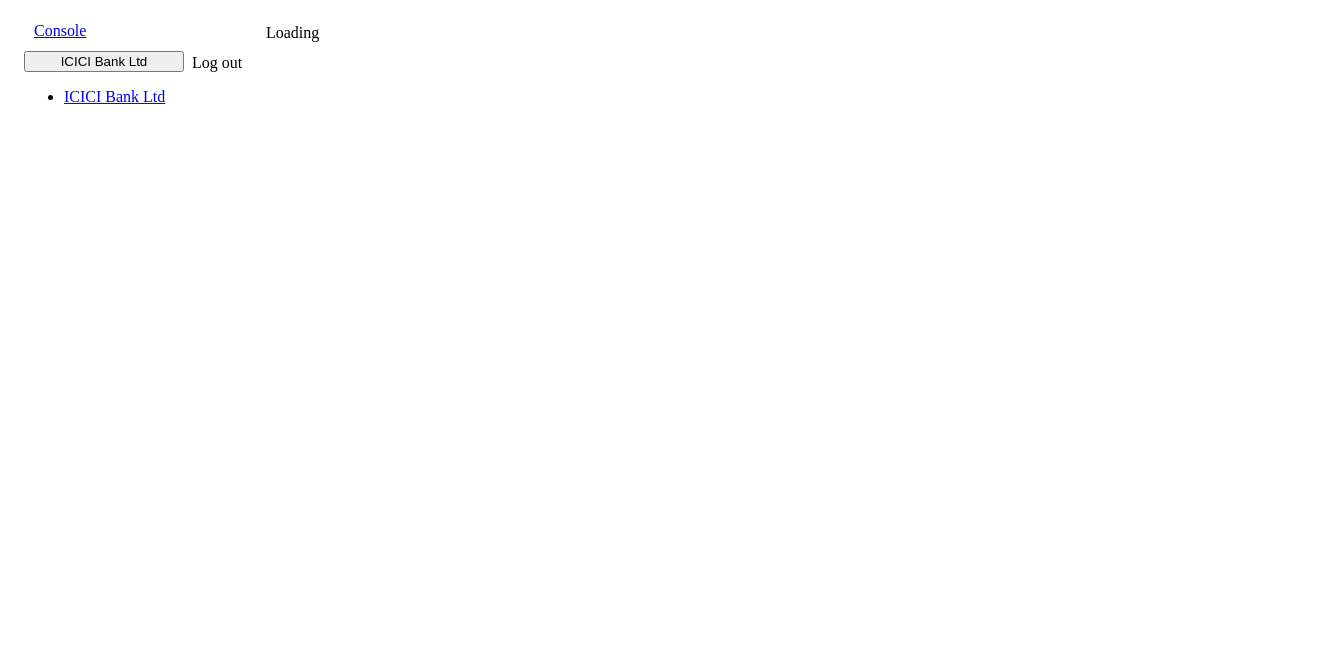 scroll, scrollTop: 0, scrollLeft: 0, axis: both 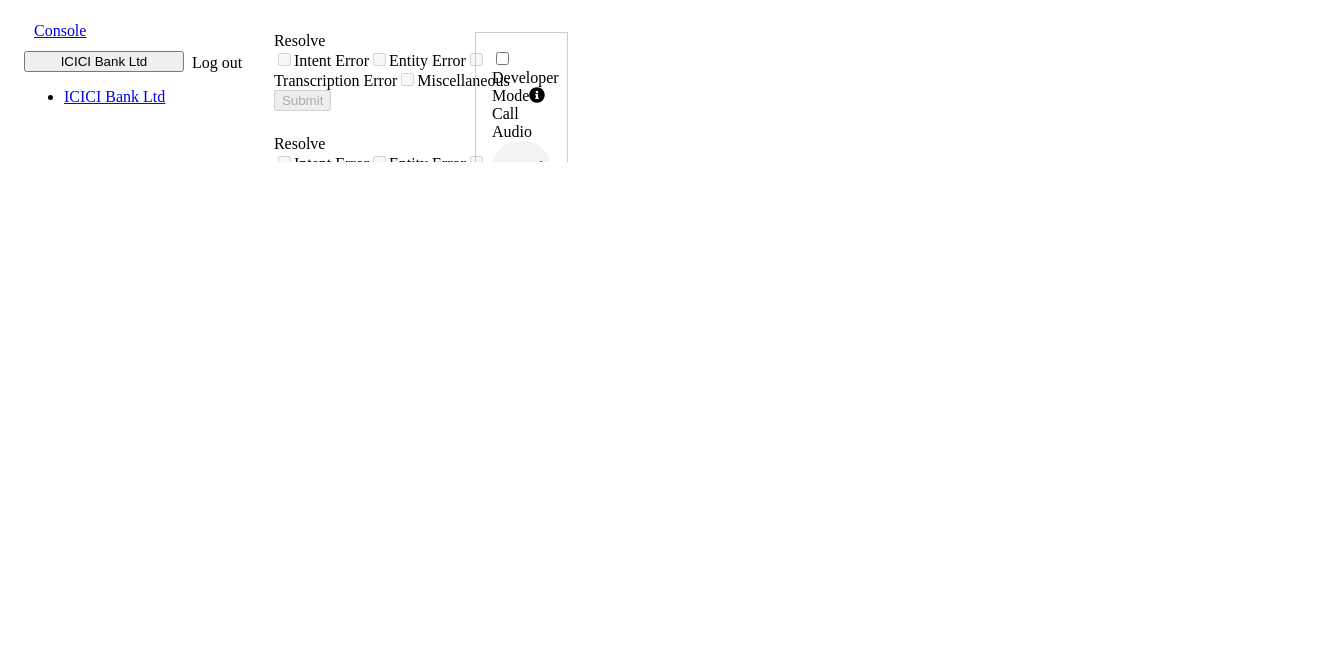 click 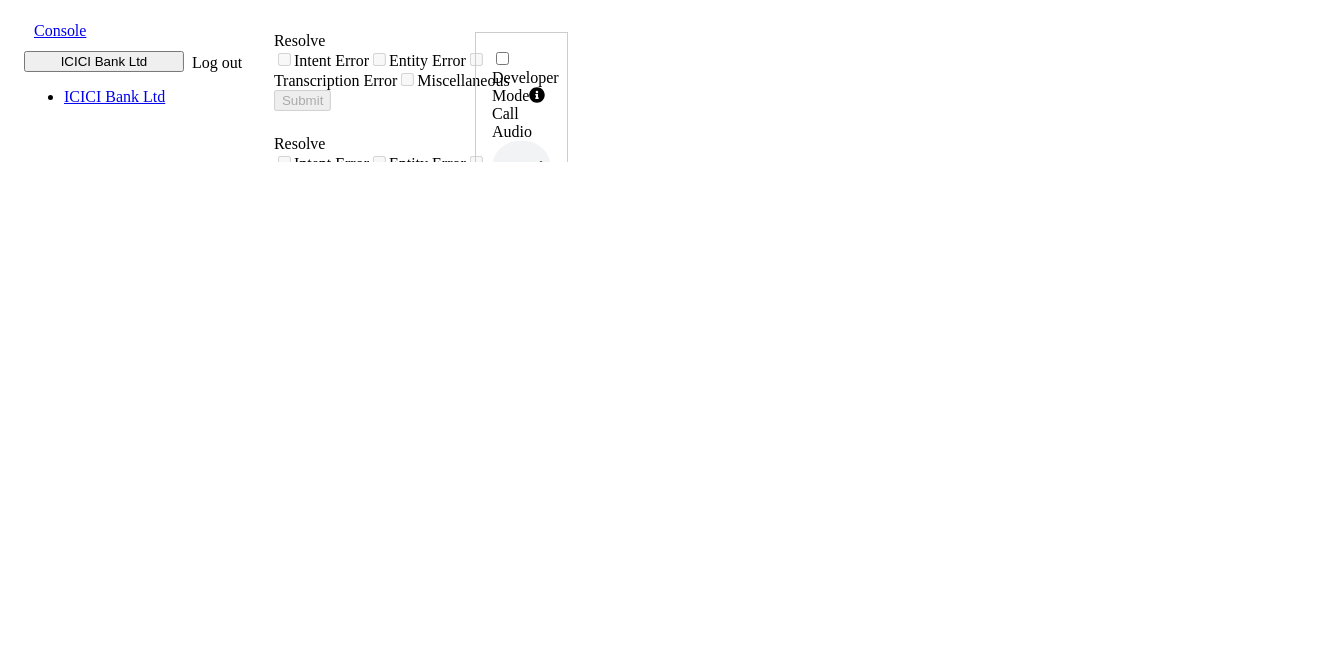 drag, startPoint x: 1206, startPoint y: 413, endPoint x: 1269, endPoint y: 416, distance: 63.07139 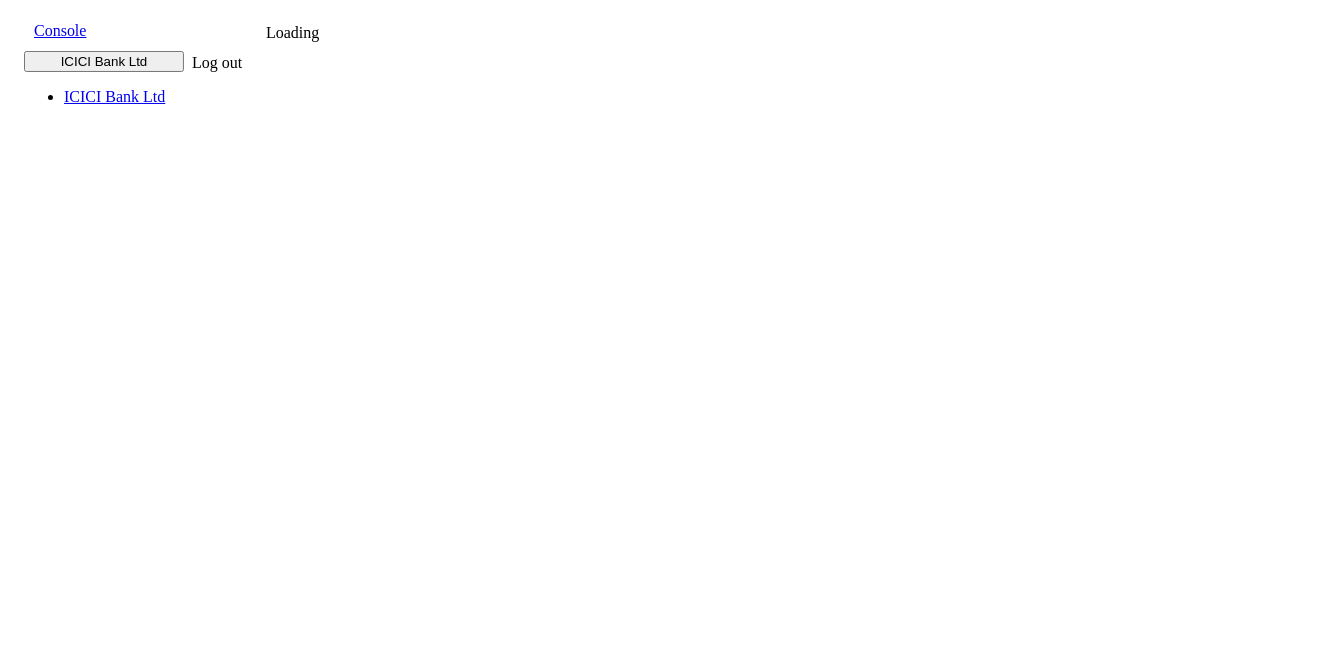 scroll, scrollTop: 0, scrollLeft: 0, axis: both 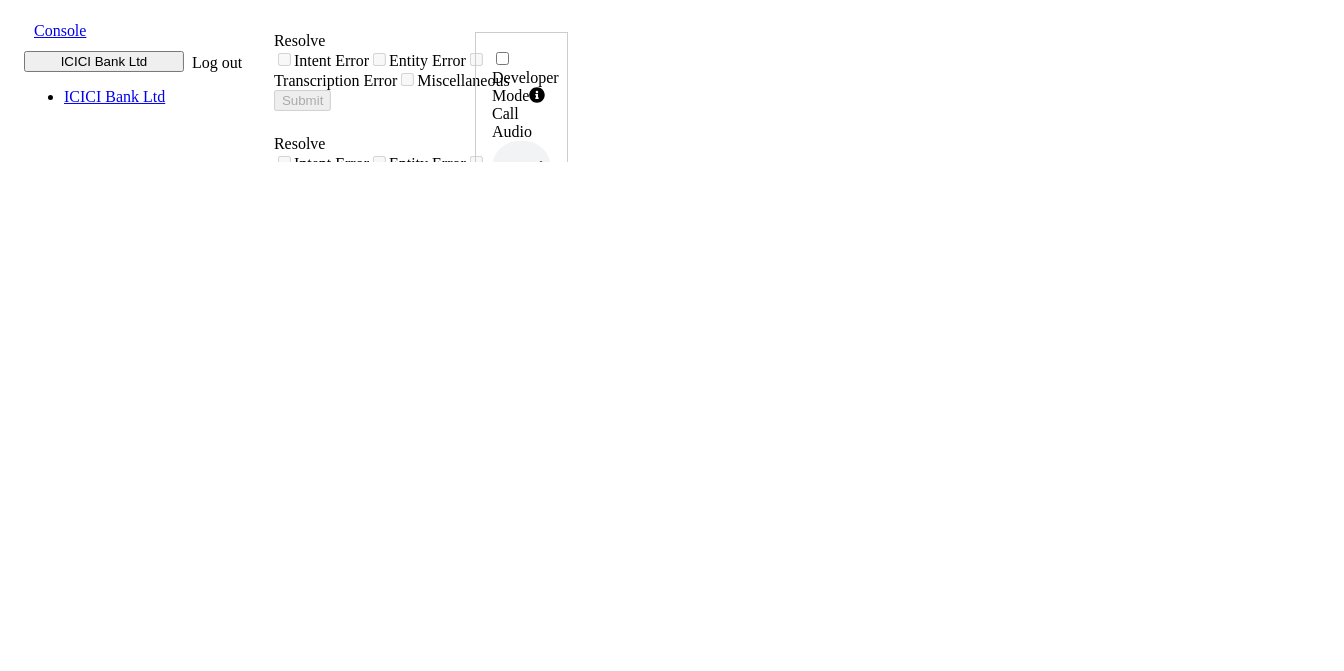 click 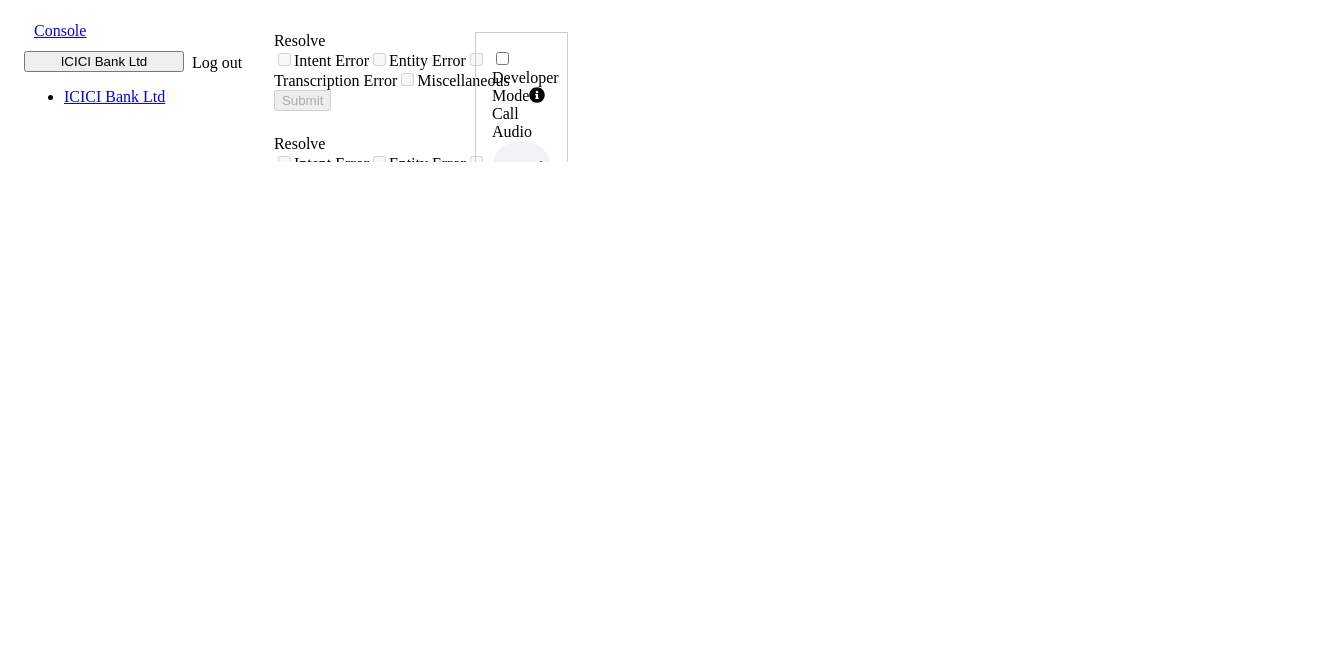 drag, startPoint x: 1205, startPoint y: 419, endPoint x: 1273, endPoint y: 426, distance: 68.359344 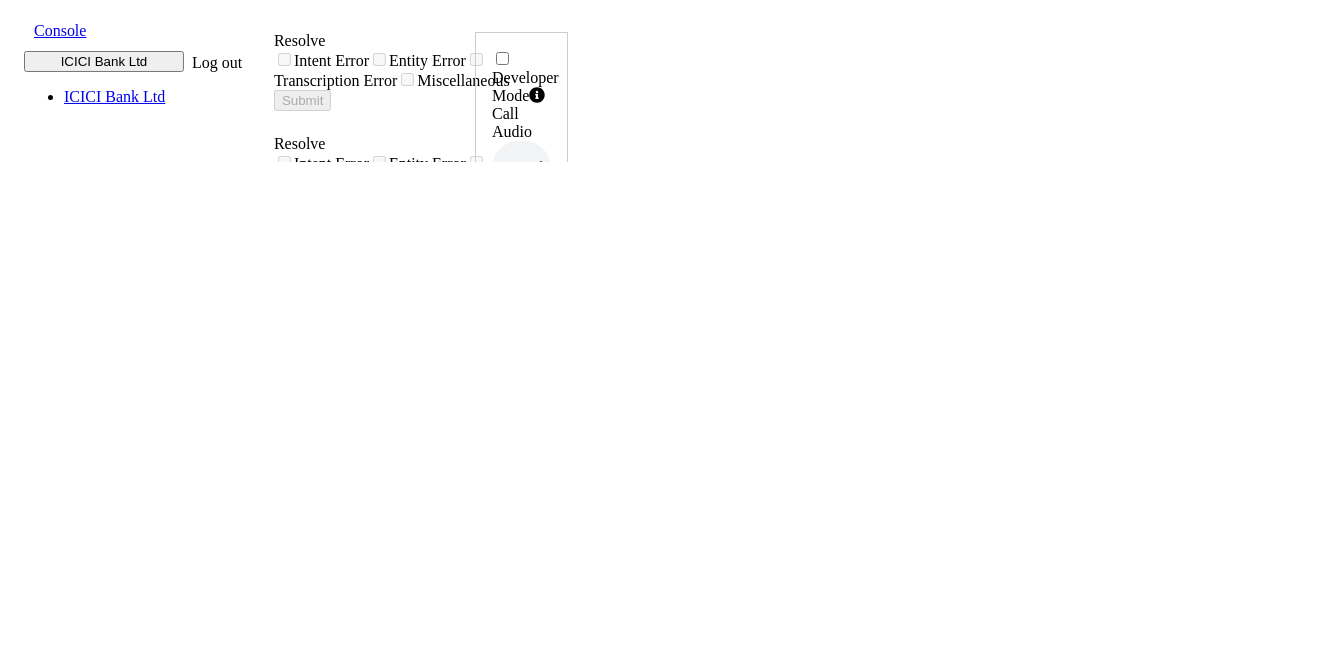 scroll, scrollTop: 0, scrollLeft: 0, axis: both 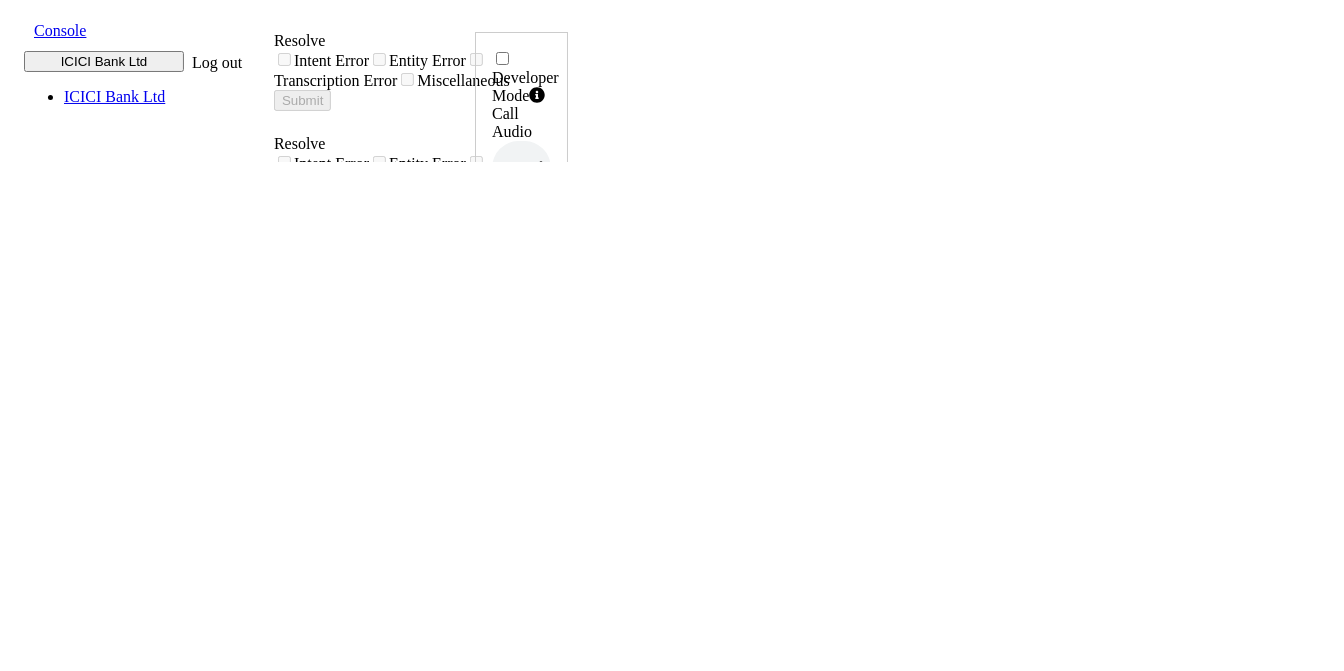click 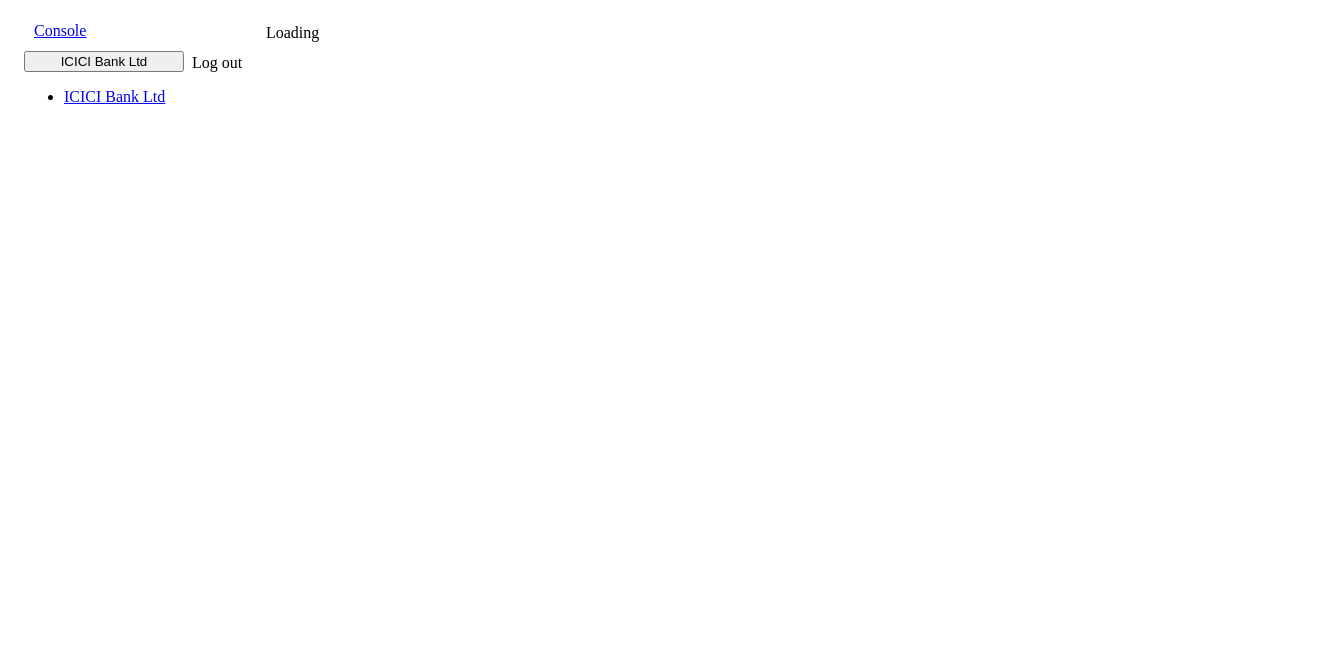 scroll, scrollTop: 0, scrollLeft: 0, axis: both 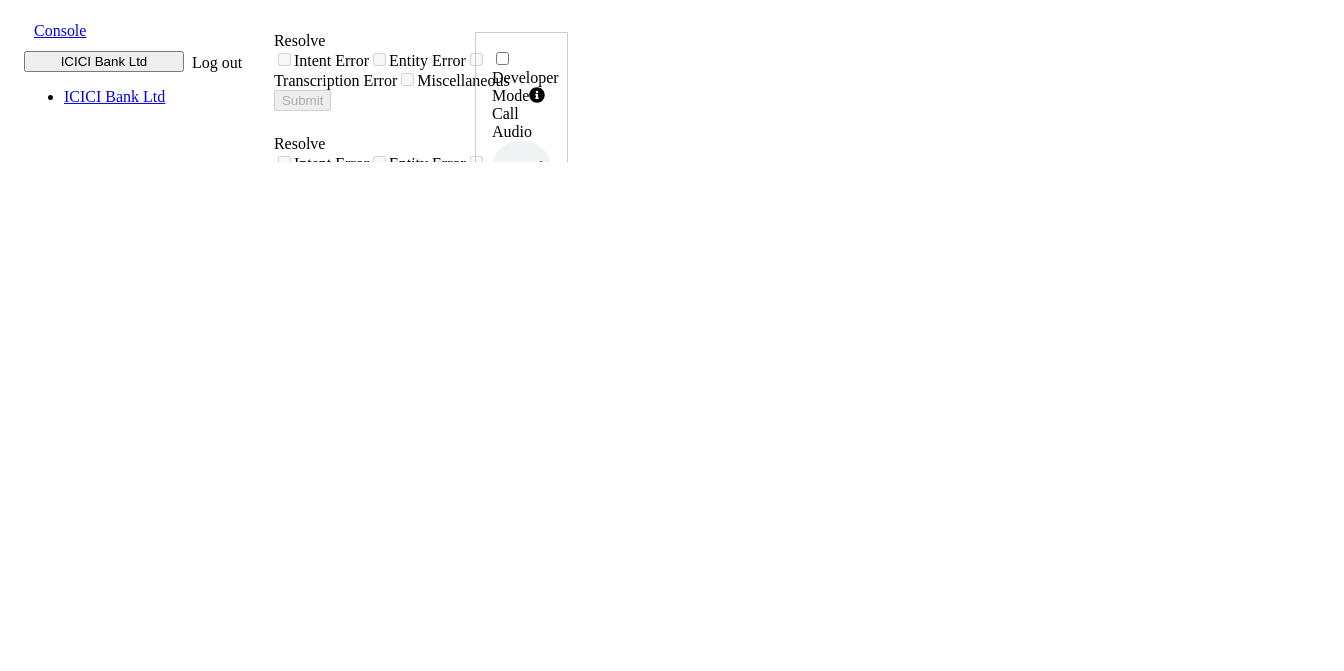 click 